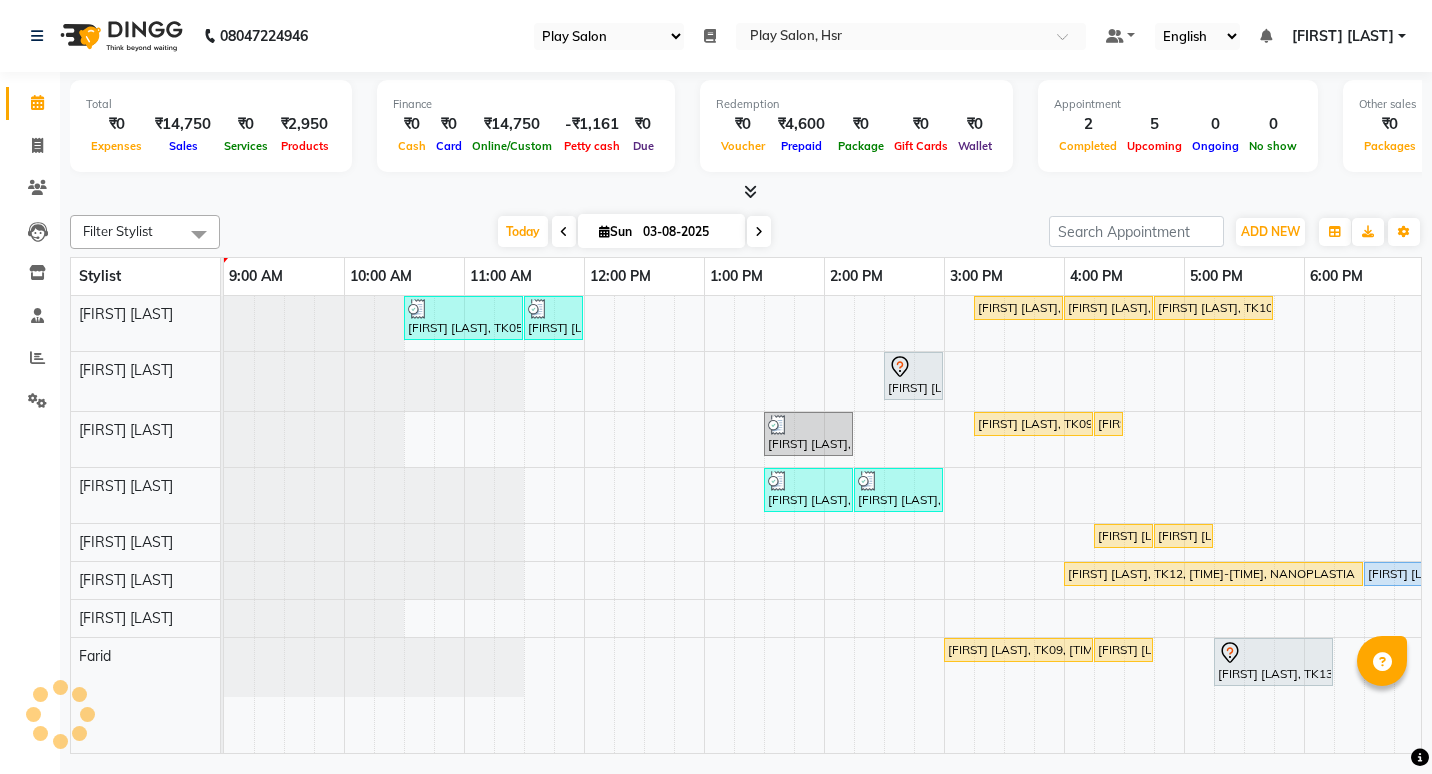 select on "92" 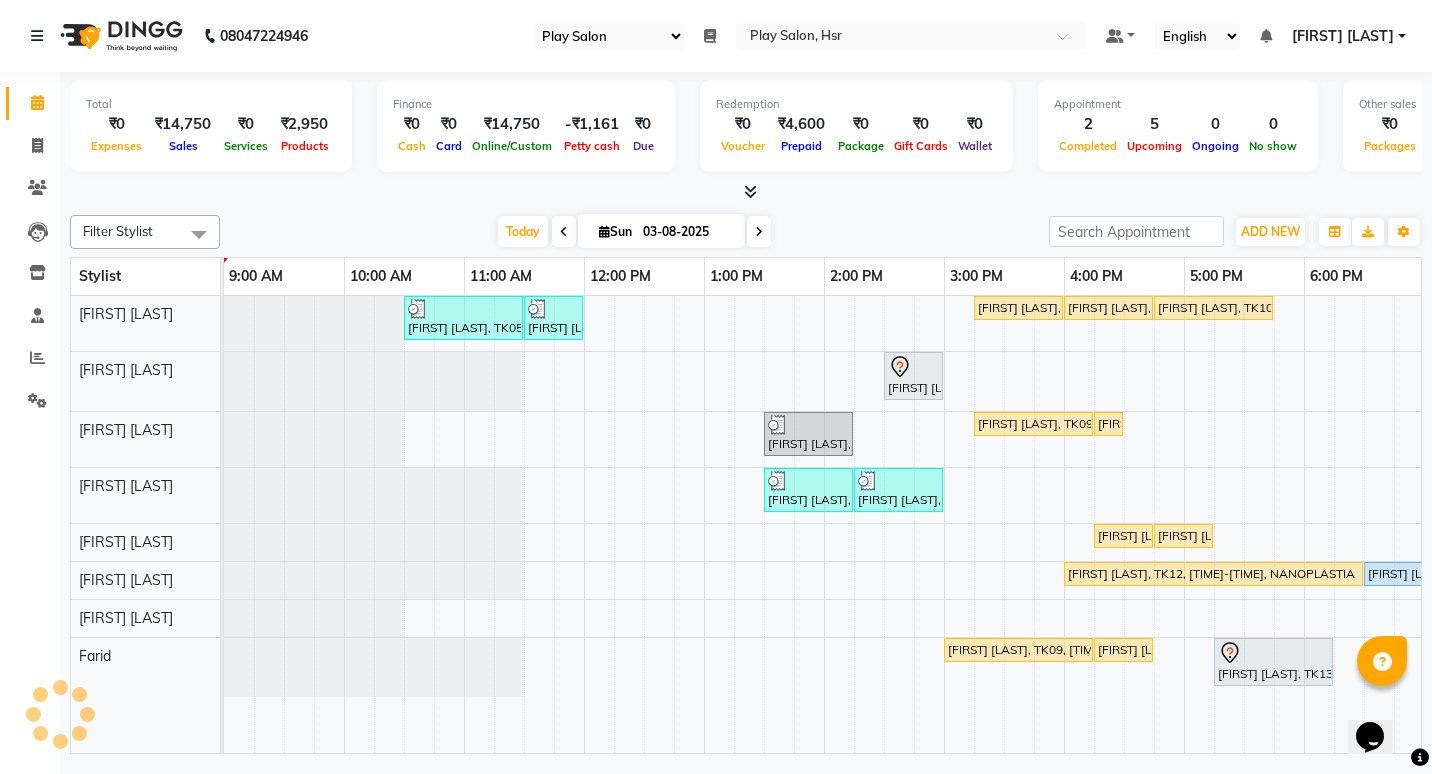 scroll, scrollTop: 0, scrollLeft: 0, axis: both 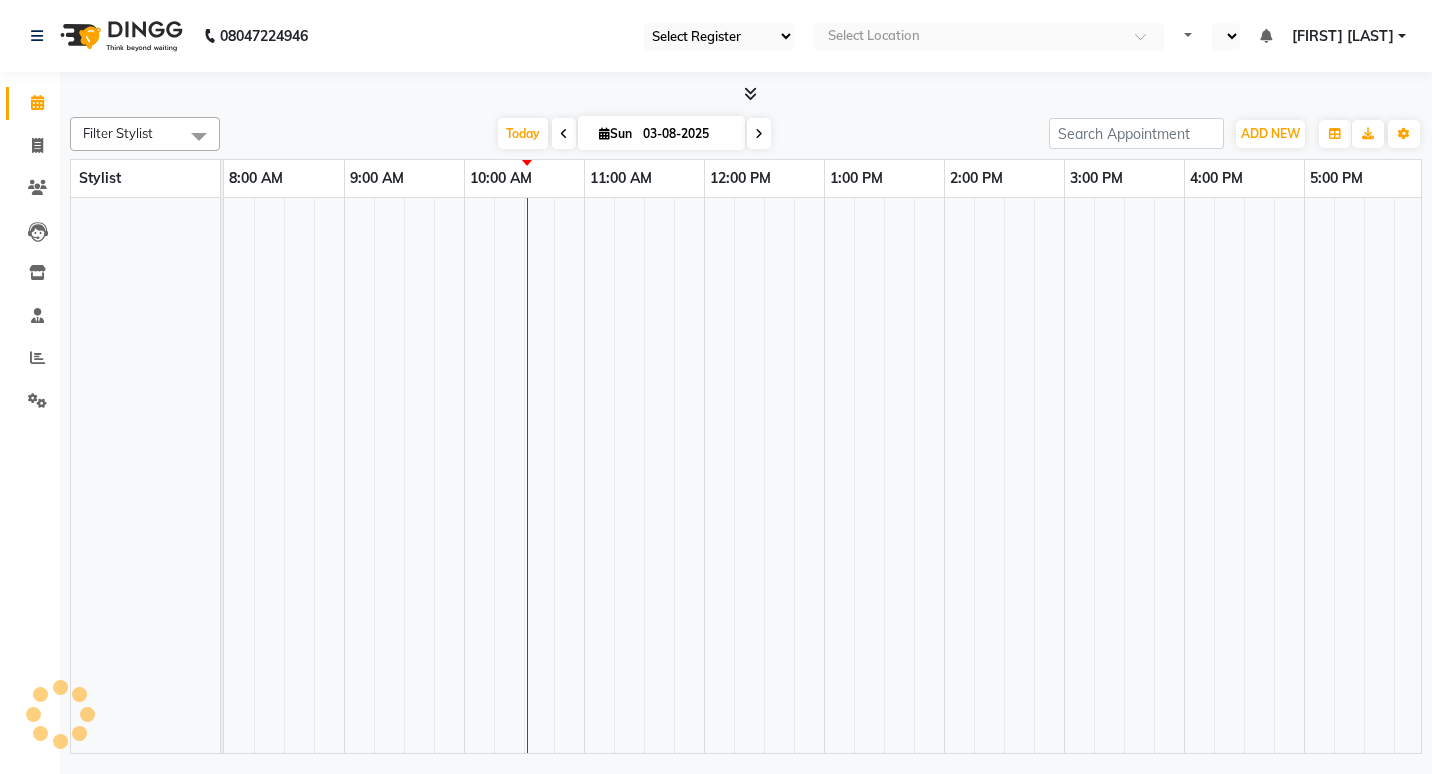 select on "92" 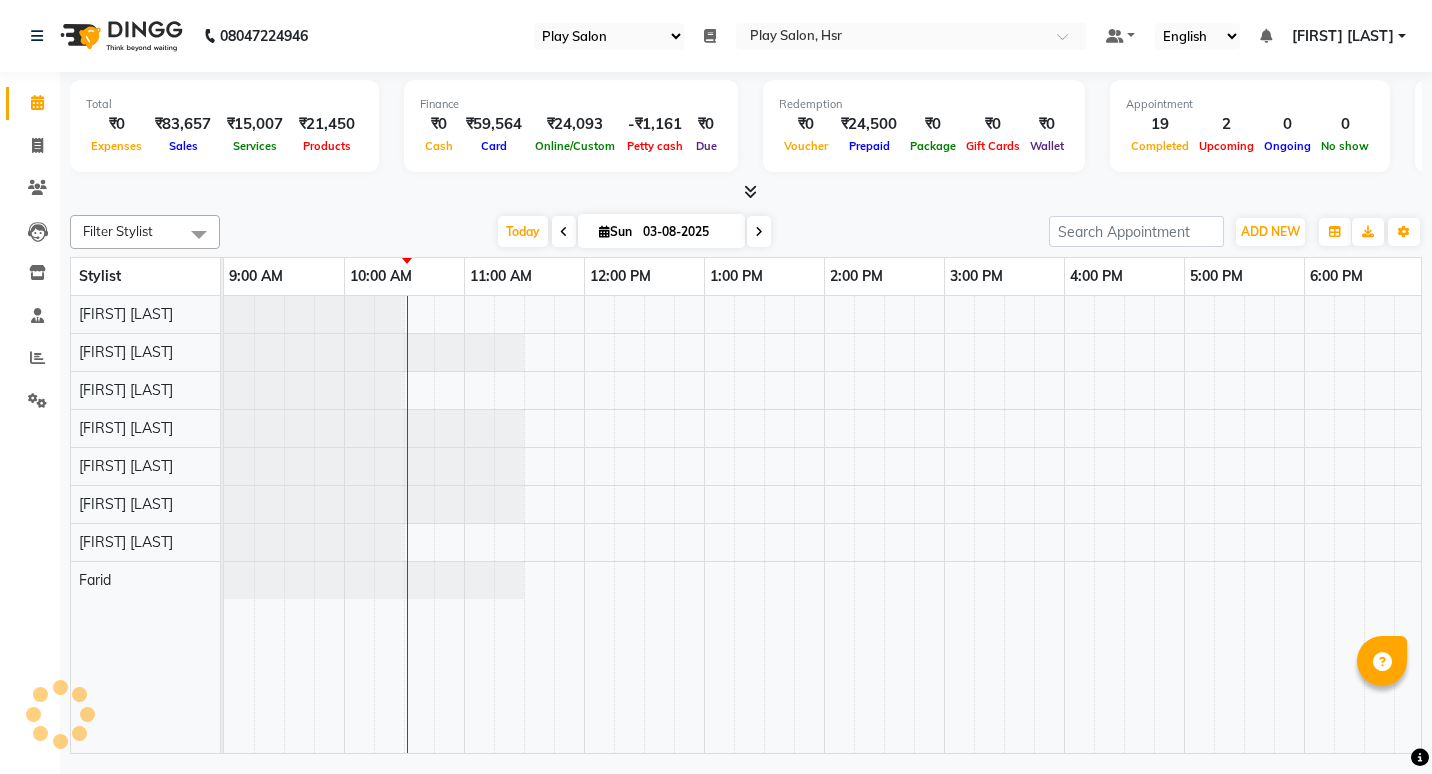 scroll, scrollTop: 0, scrollLeft: 0, axis: both 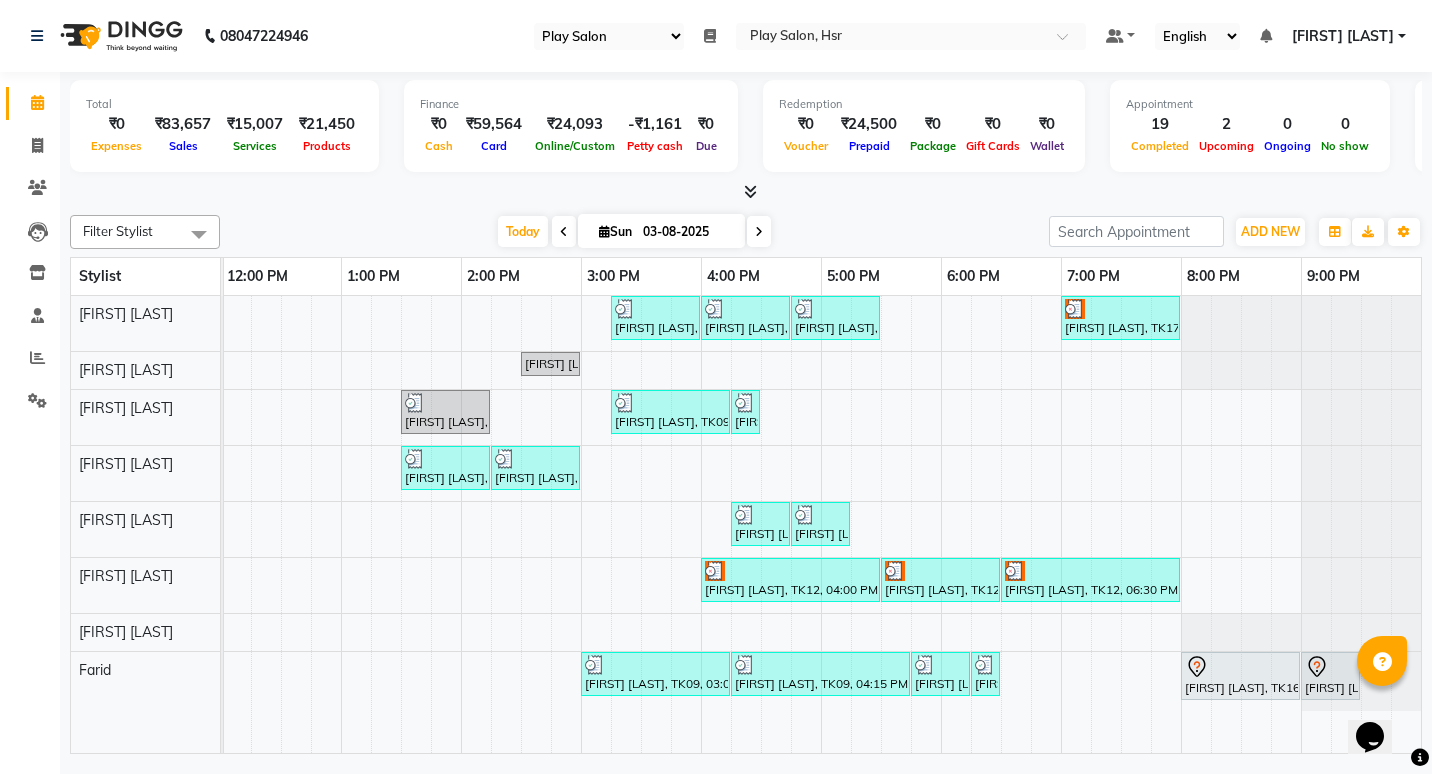 click on "[FIRST] [LAST], TK16, 08:00 PM-09:00 PM, Hair Cut Men (Senior stylist)" at bounding box center [1240, 676] 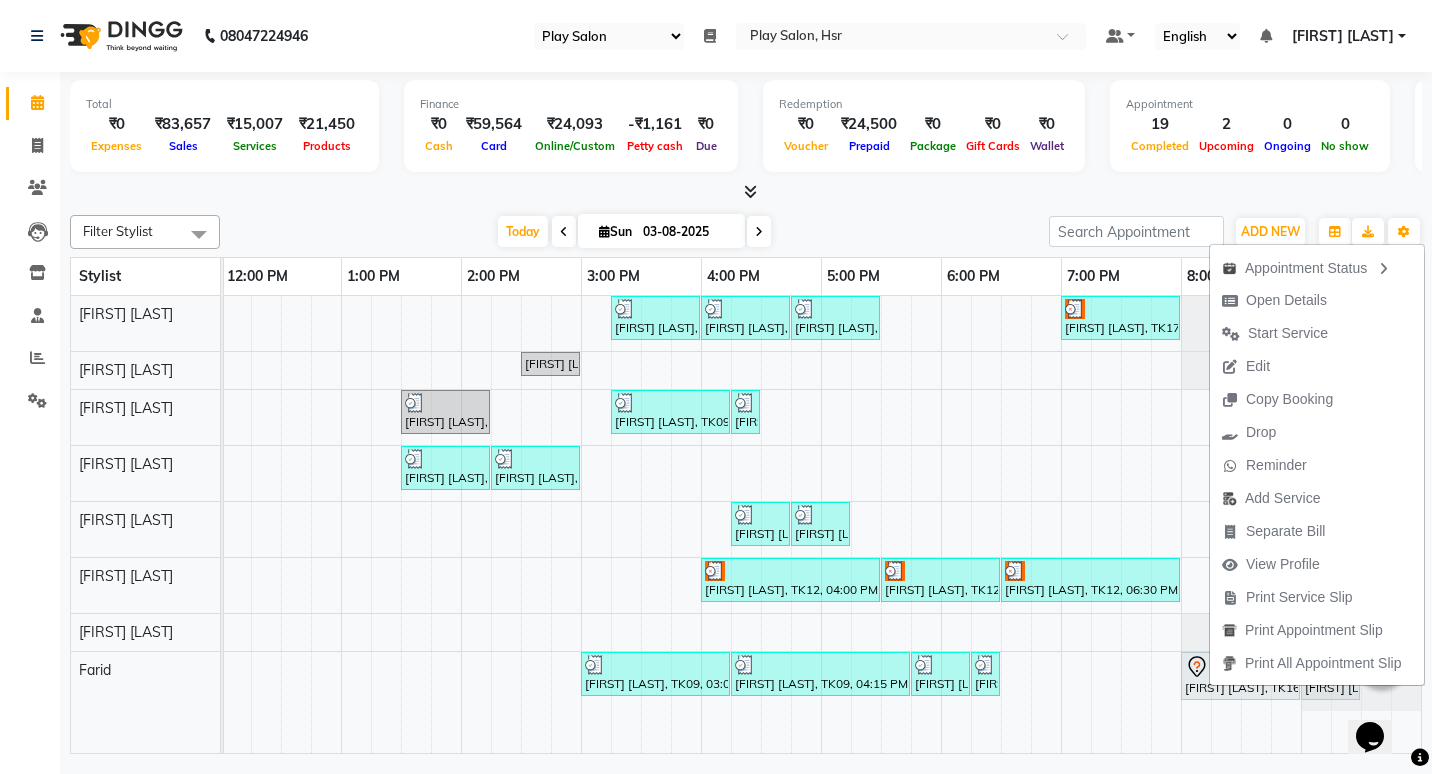 click at bounding box center [746, 192] 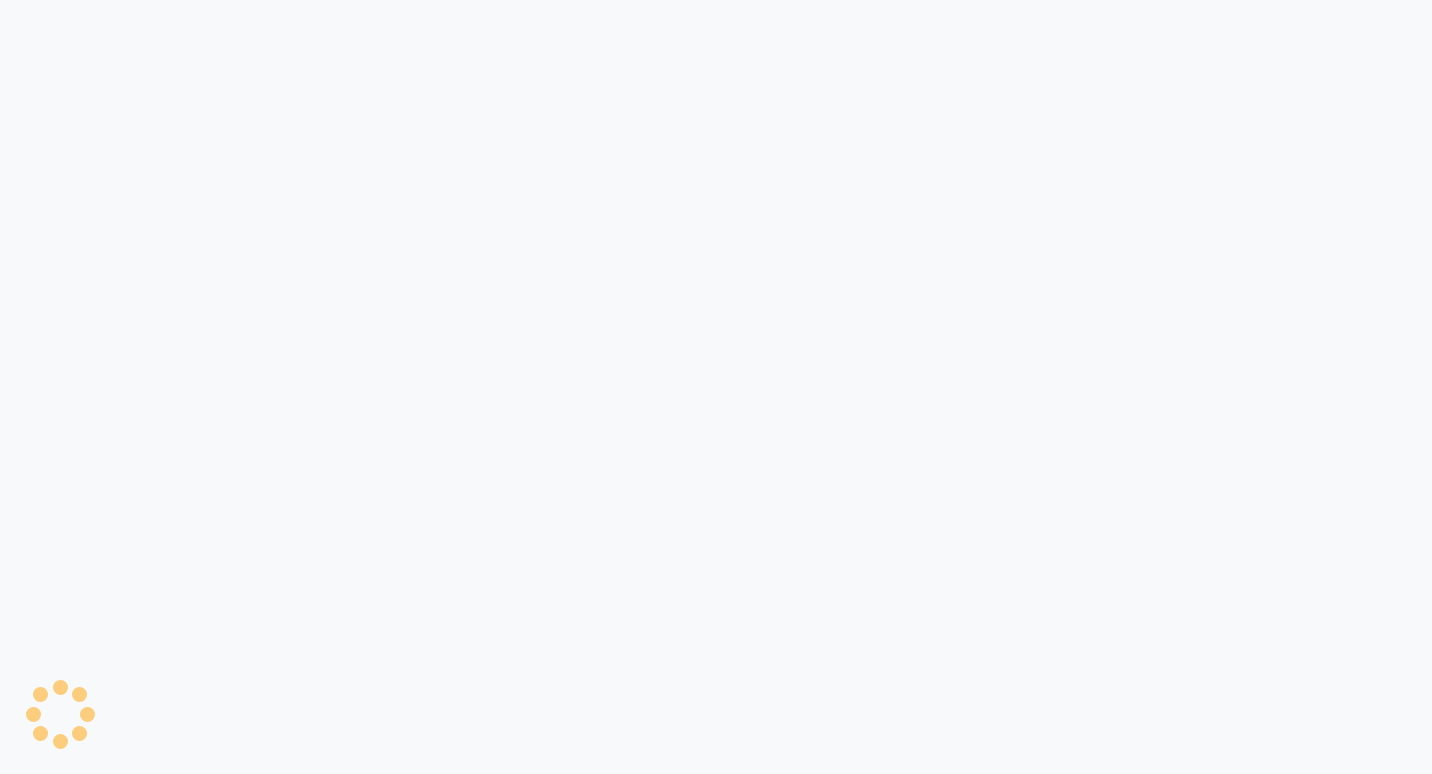 scroll, scrollTop: 0, scrollLeft: 0, axis: both 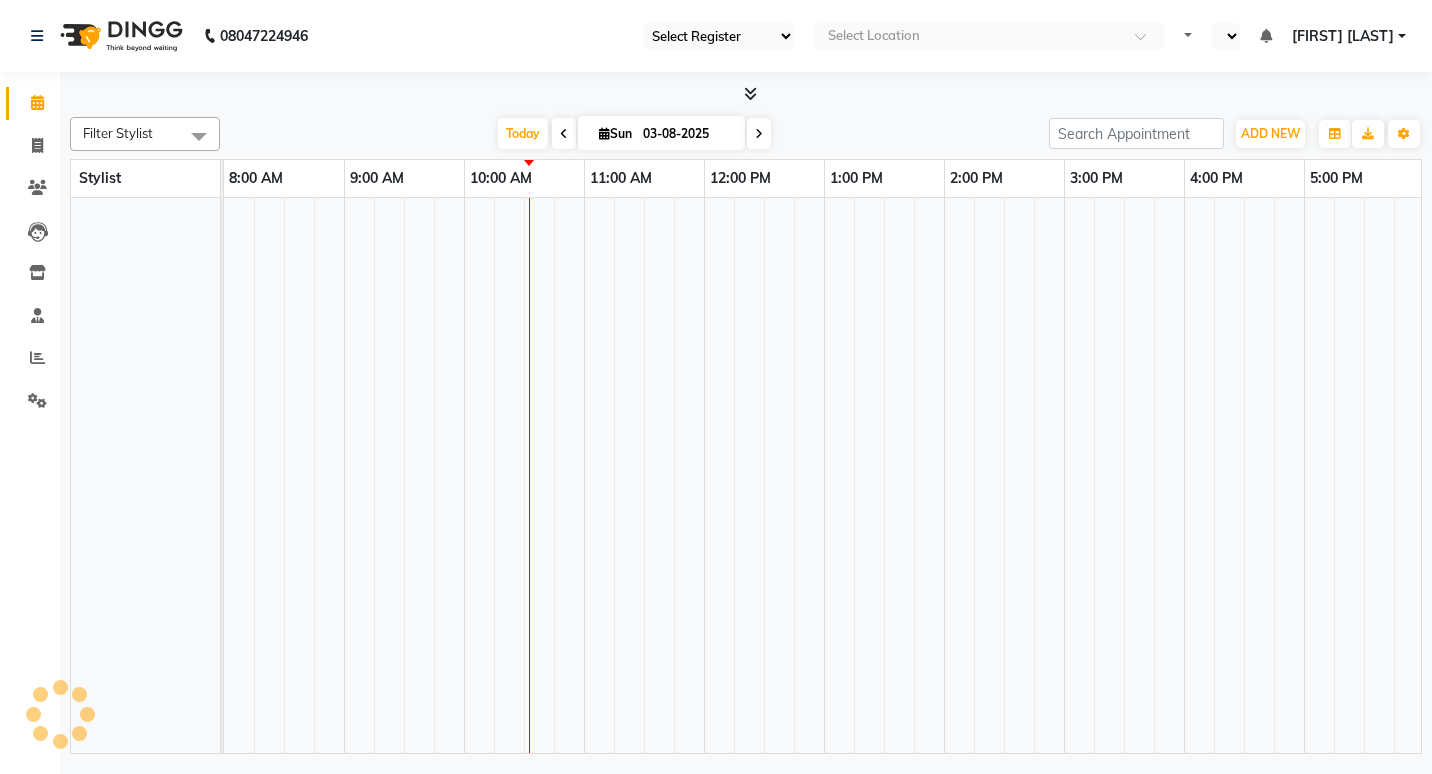 select on "en" 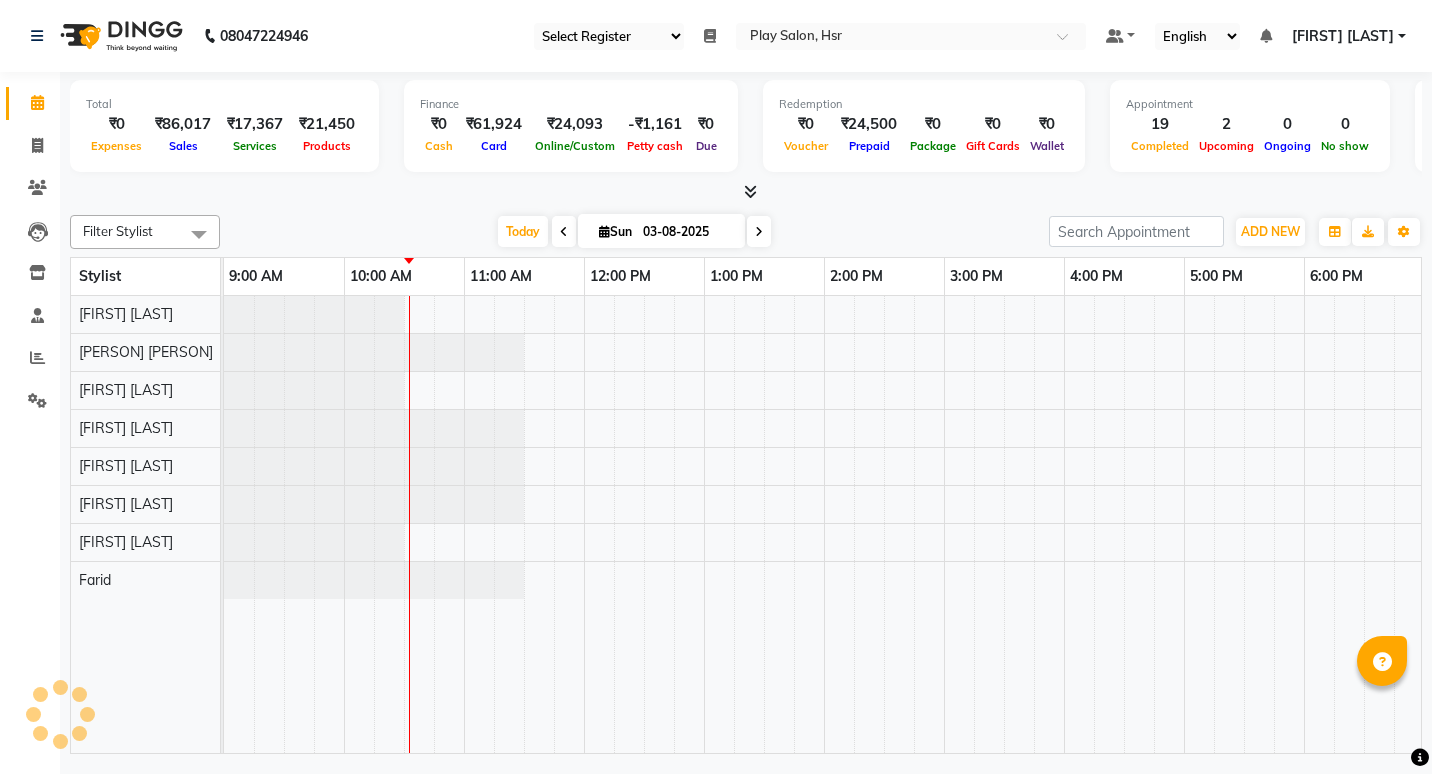 select on "92" 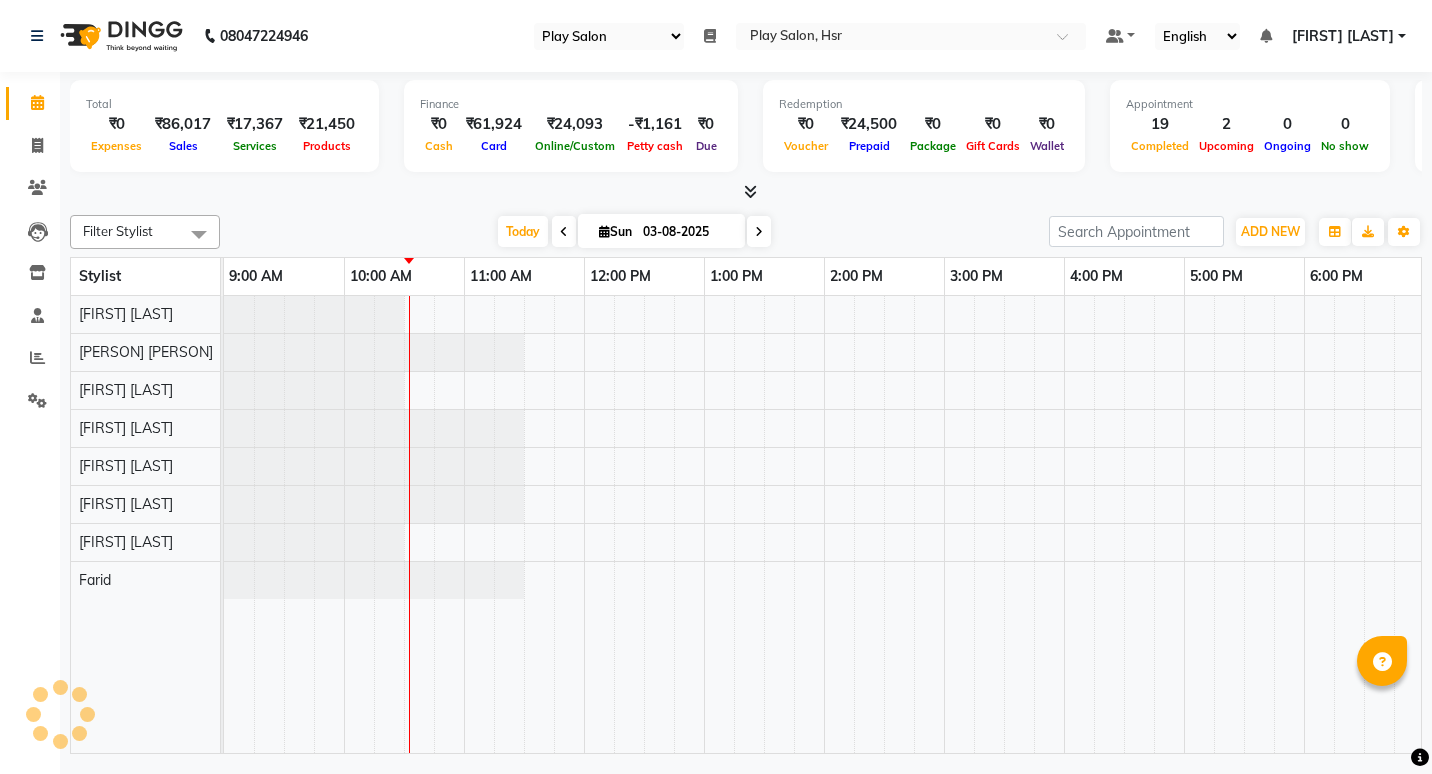 scroll, scrollTop: 0, scrollLeft: 0, axis: both 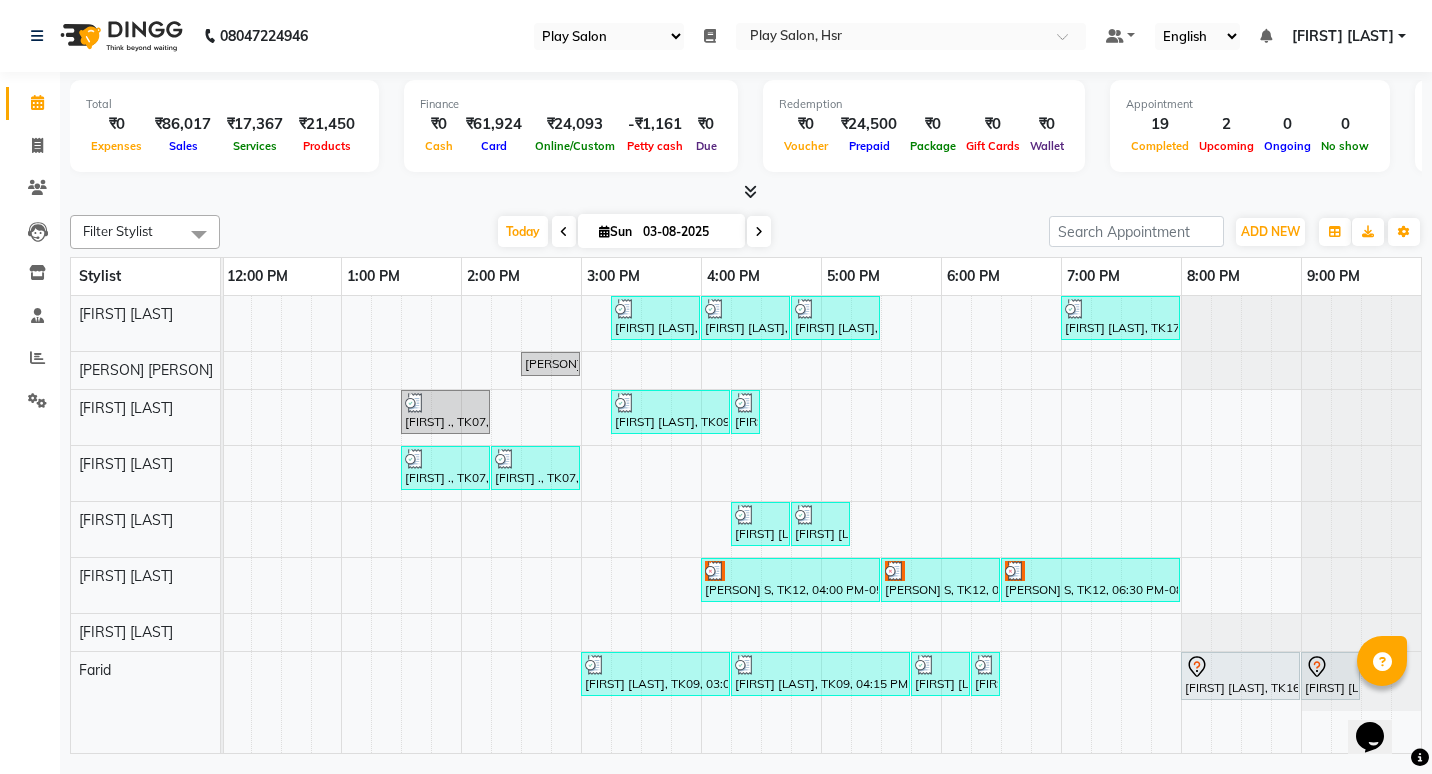 click at bounding box center [1015, 571] 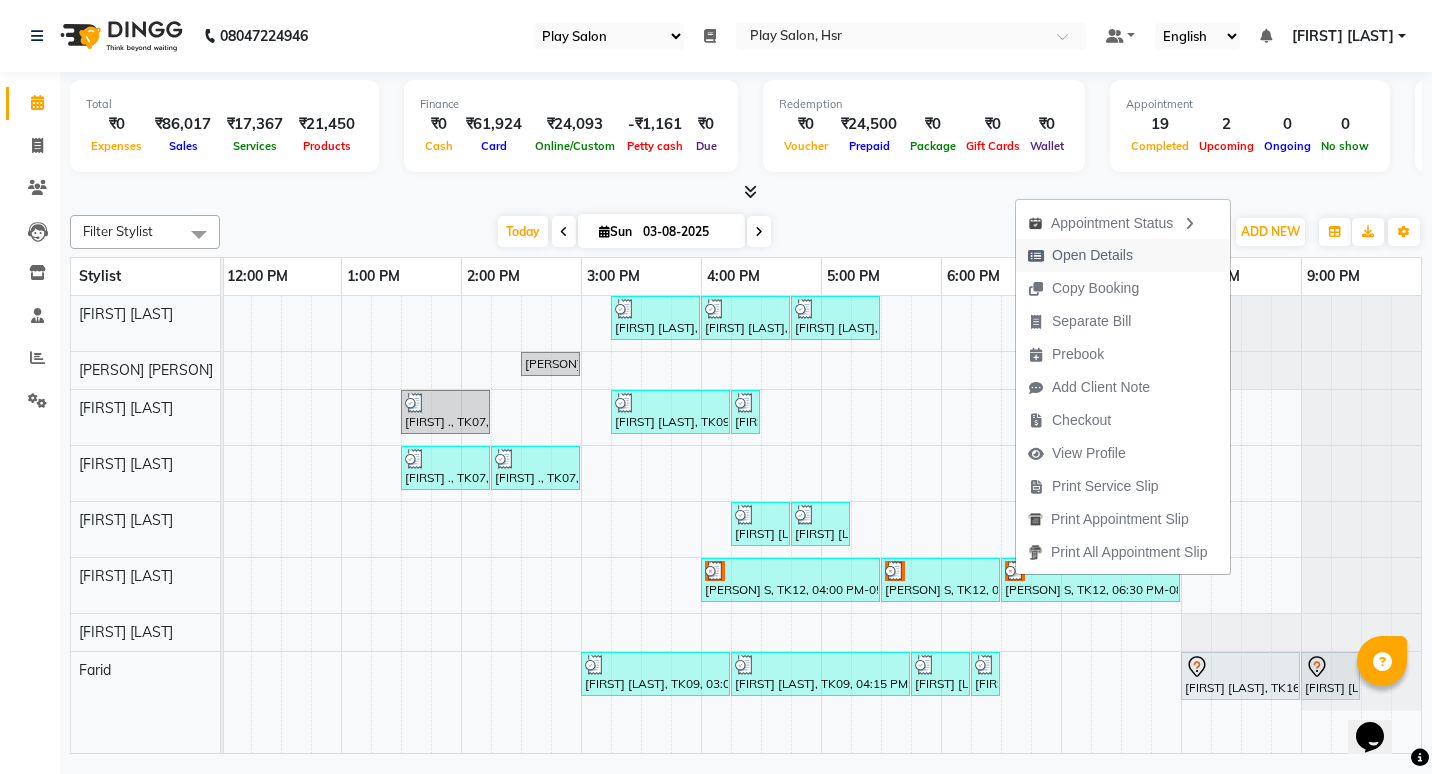 click on "Open Details" at bounding box center (1080, 255) 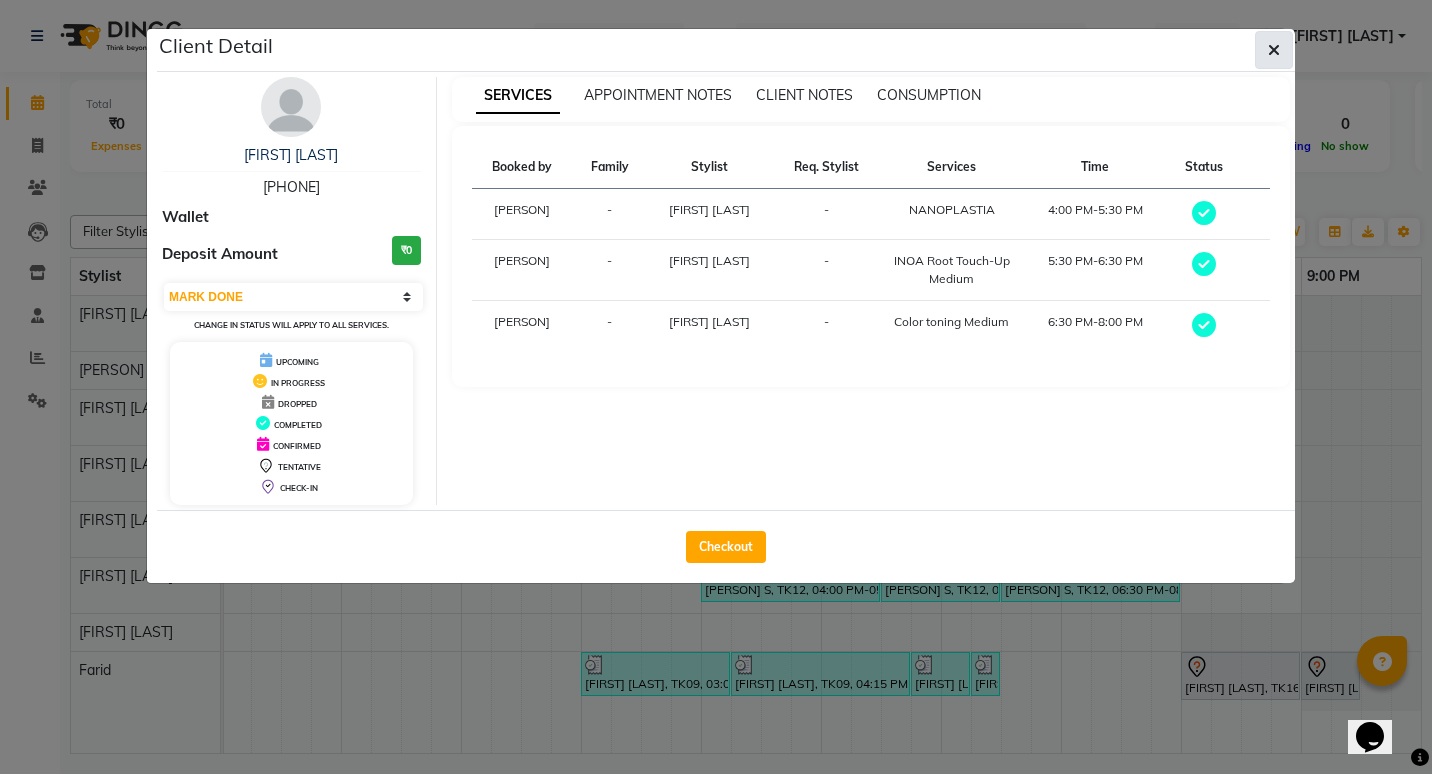 click 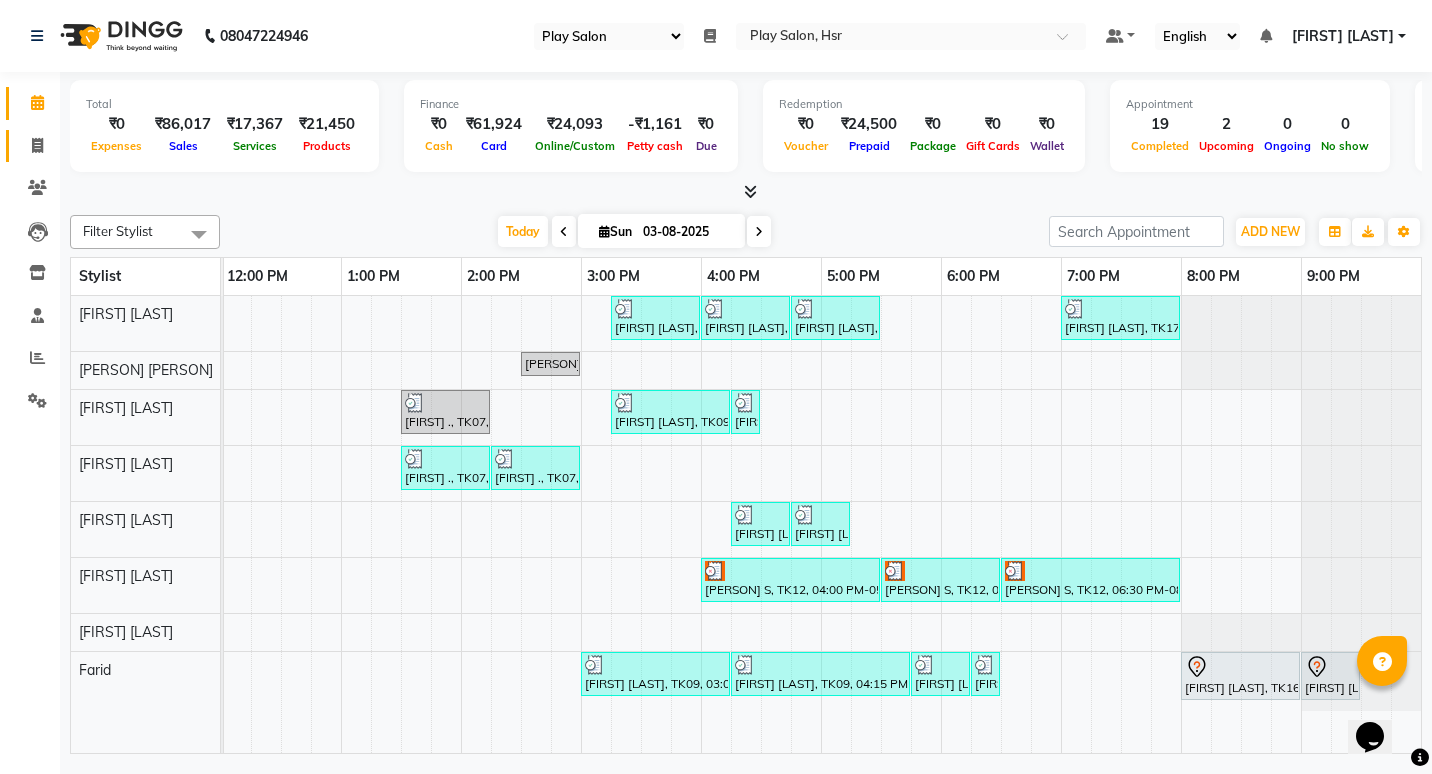 click on "Invoice" 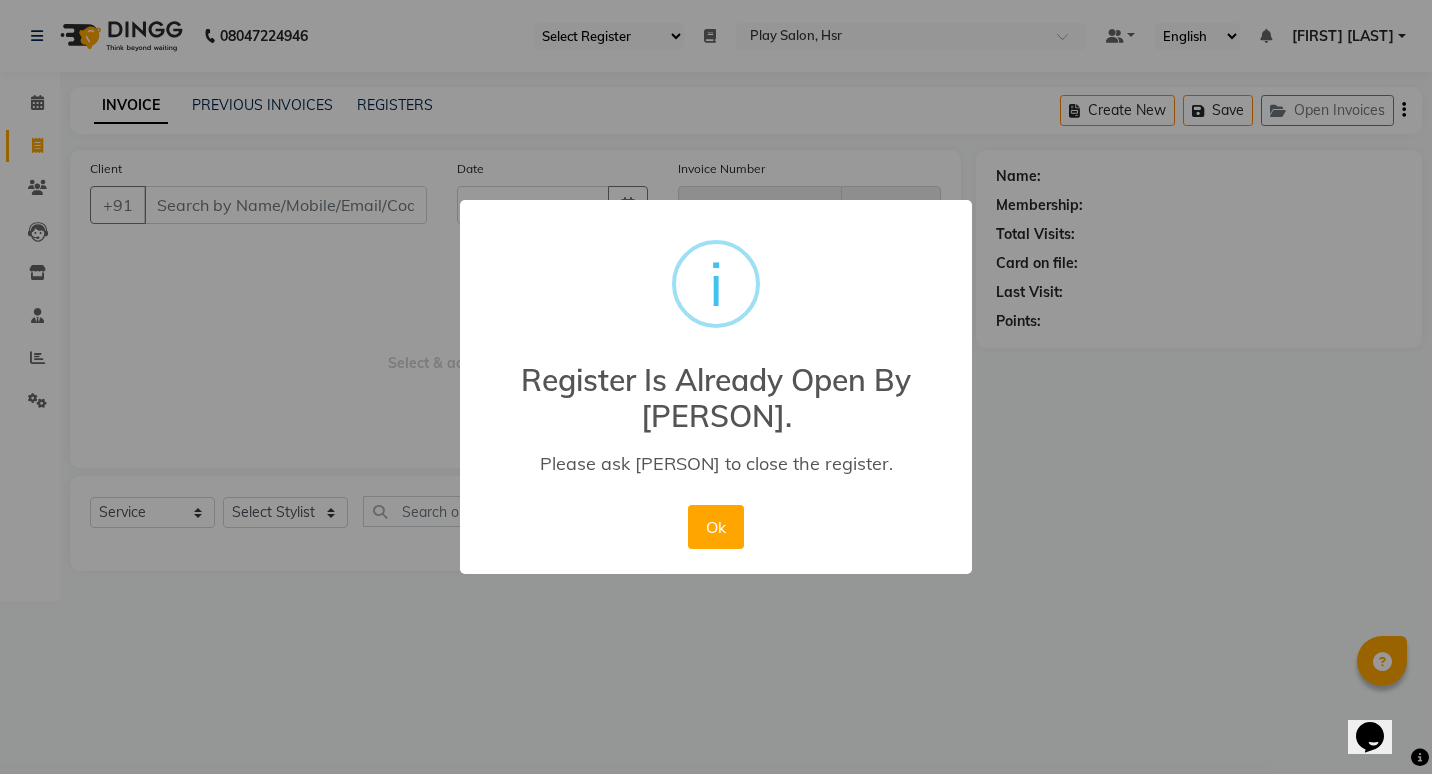 type 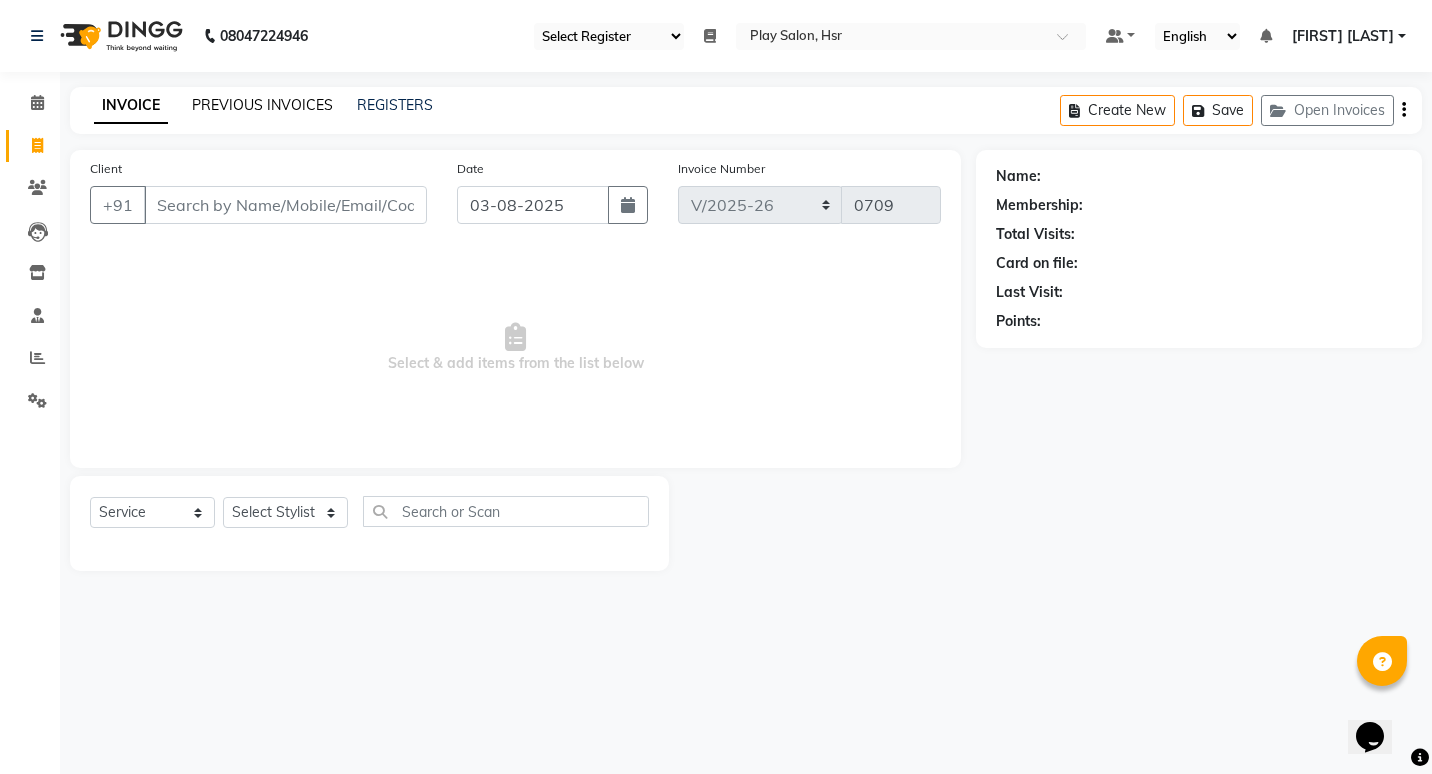 click on "PREVIOUS INVOICES" 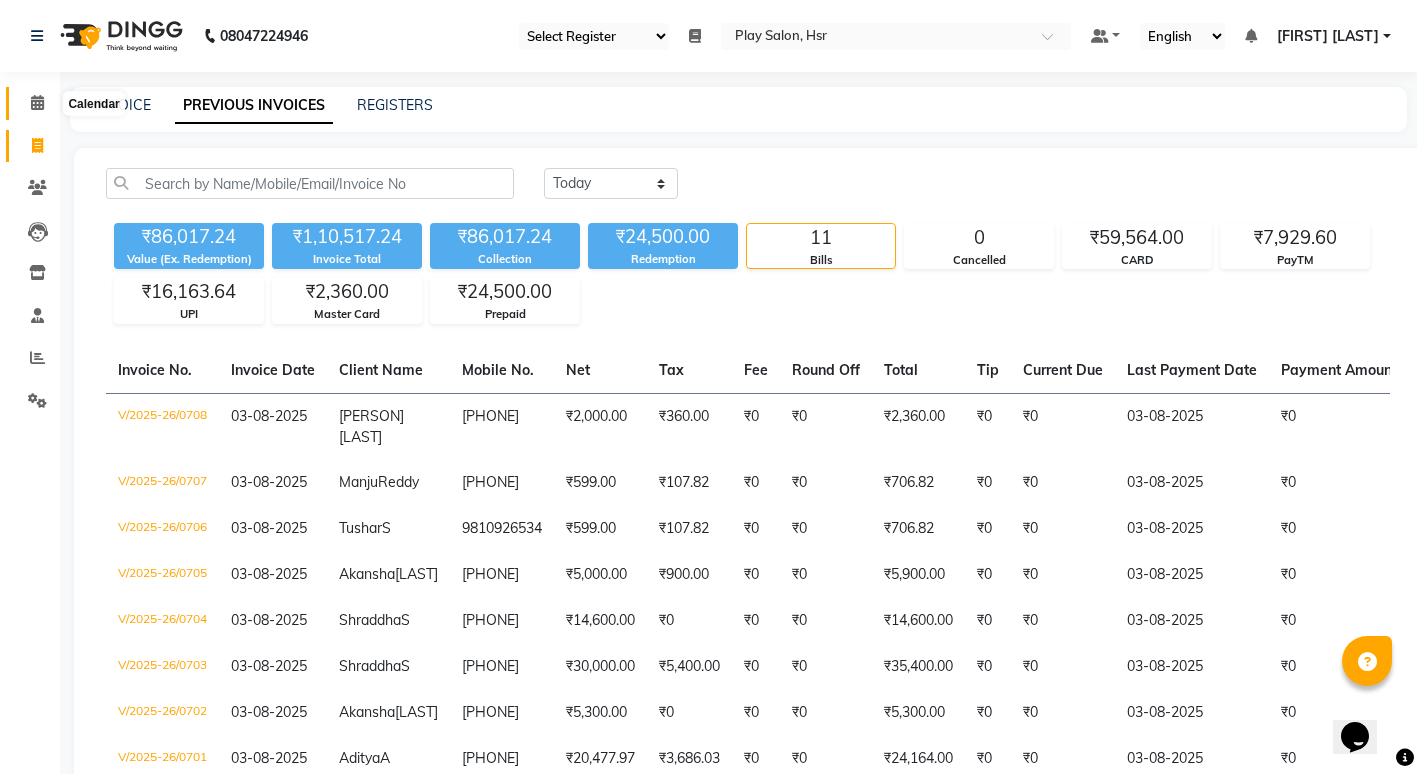 click 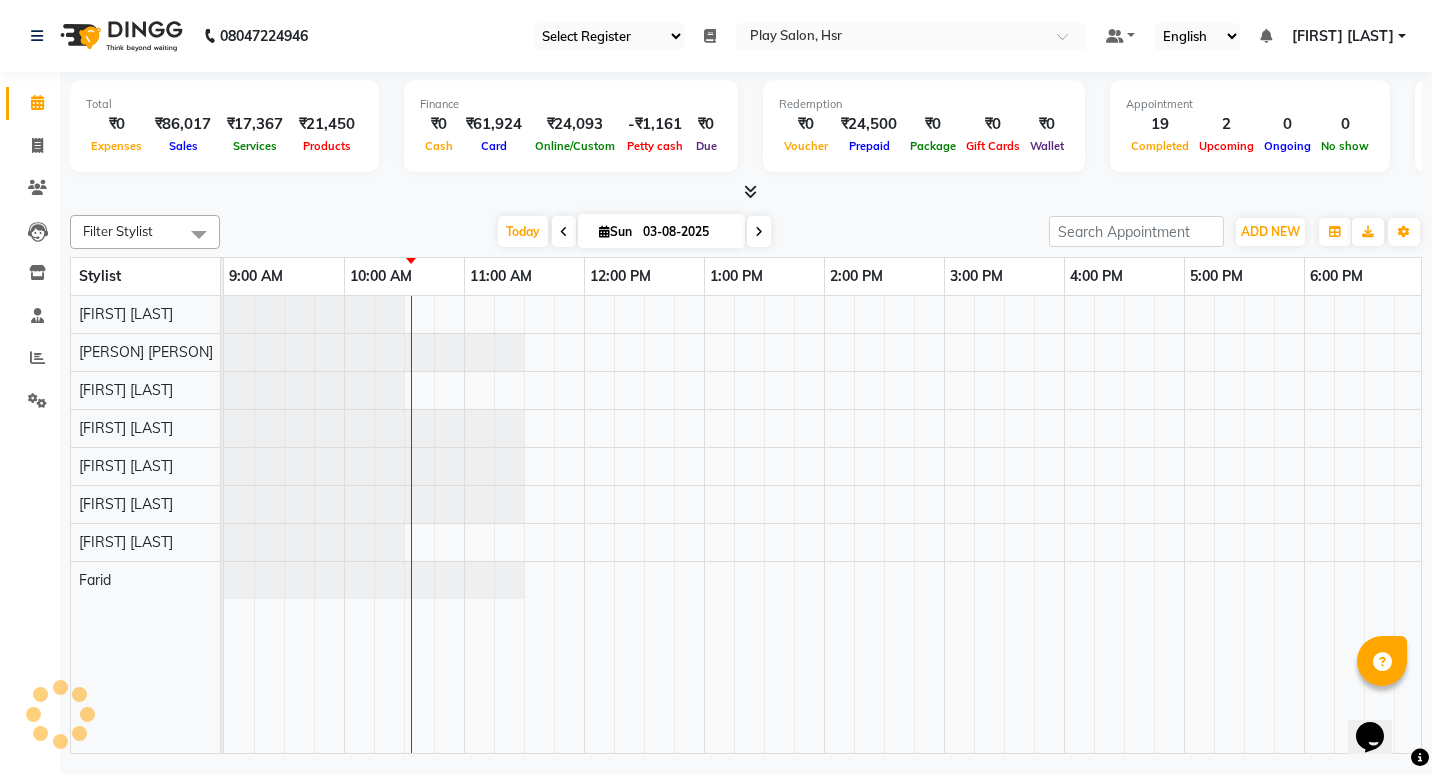 scroll, scrollTop: 0, scrollLeft: 0, axis: both 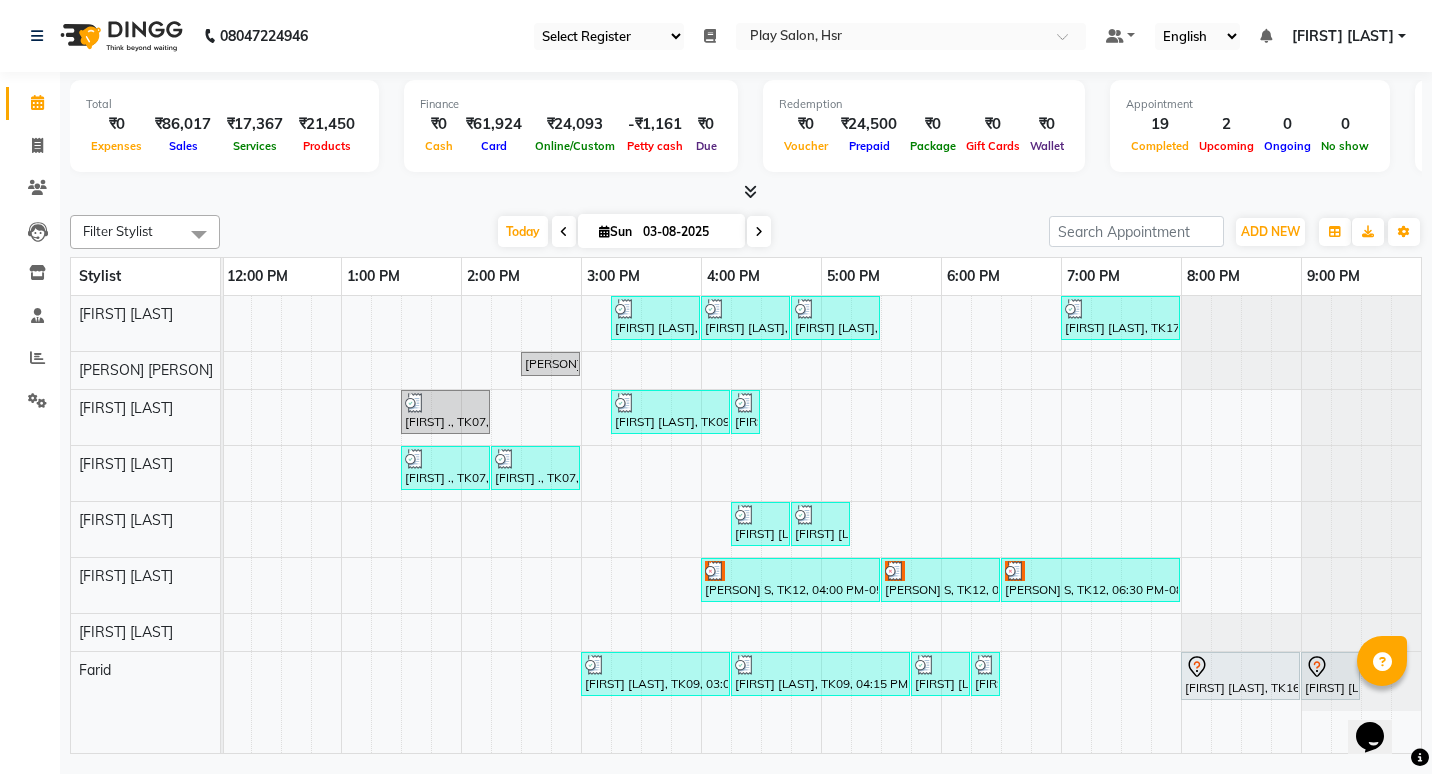 click on "[PERSON] S, TK12, 05:30 PM-06:30 PM, INOA Root Touch-Up Medium" at bounding box center [940, 580] 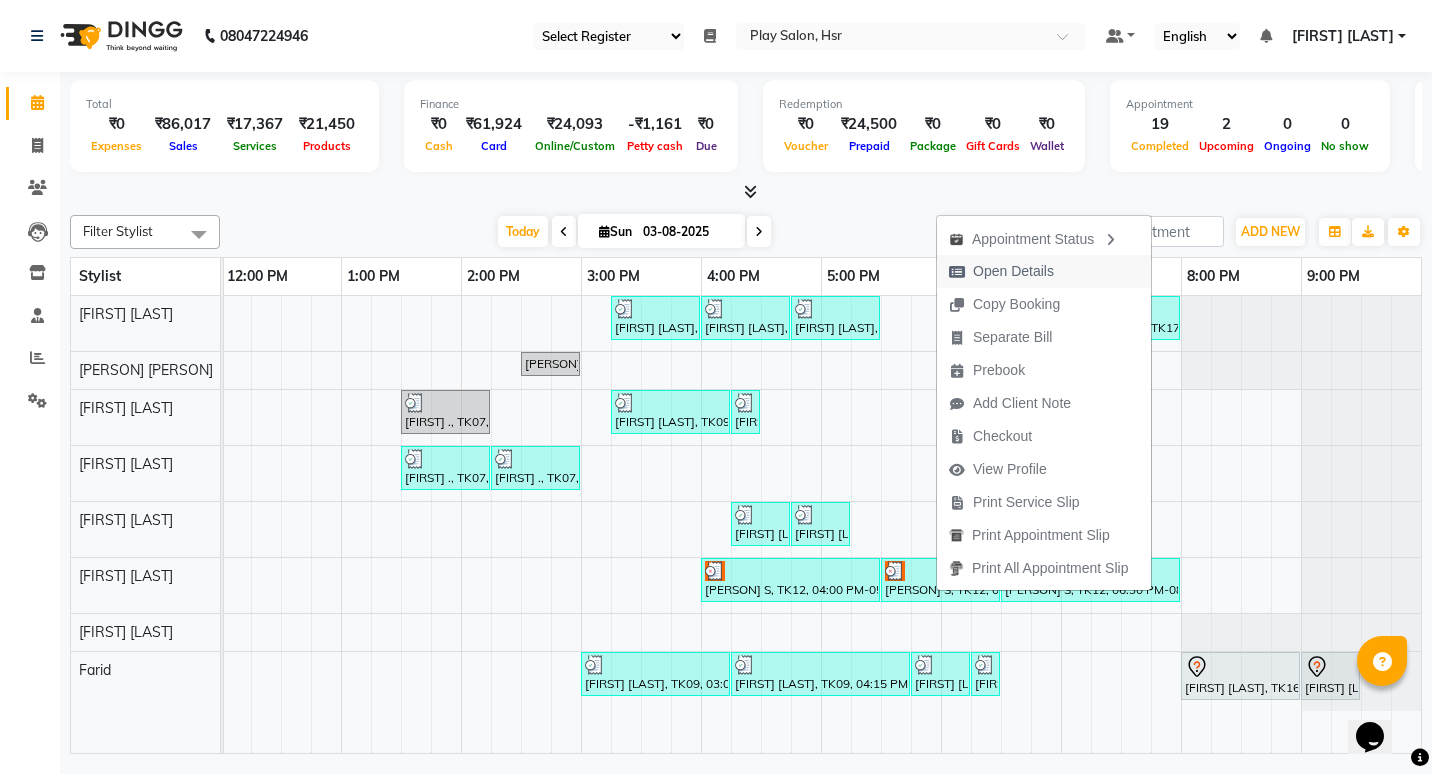 click on "Open Details" at bounding box center (1013, 271) 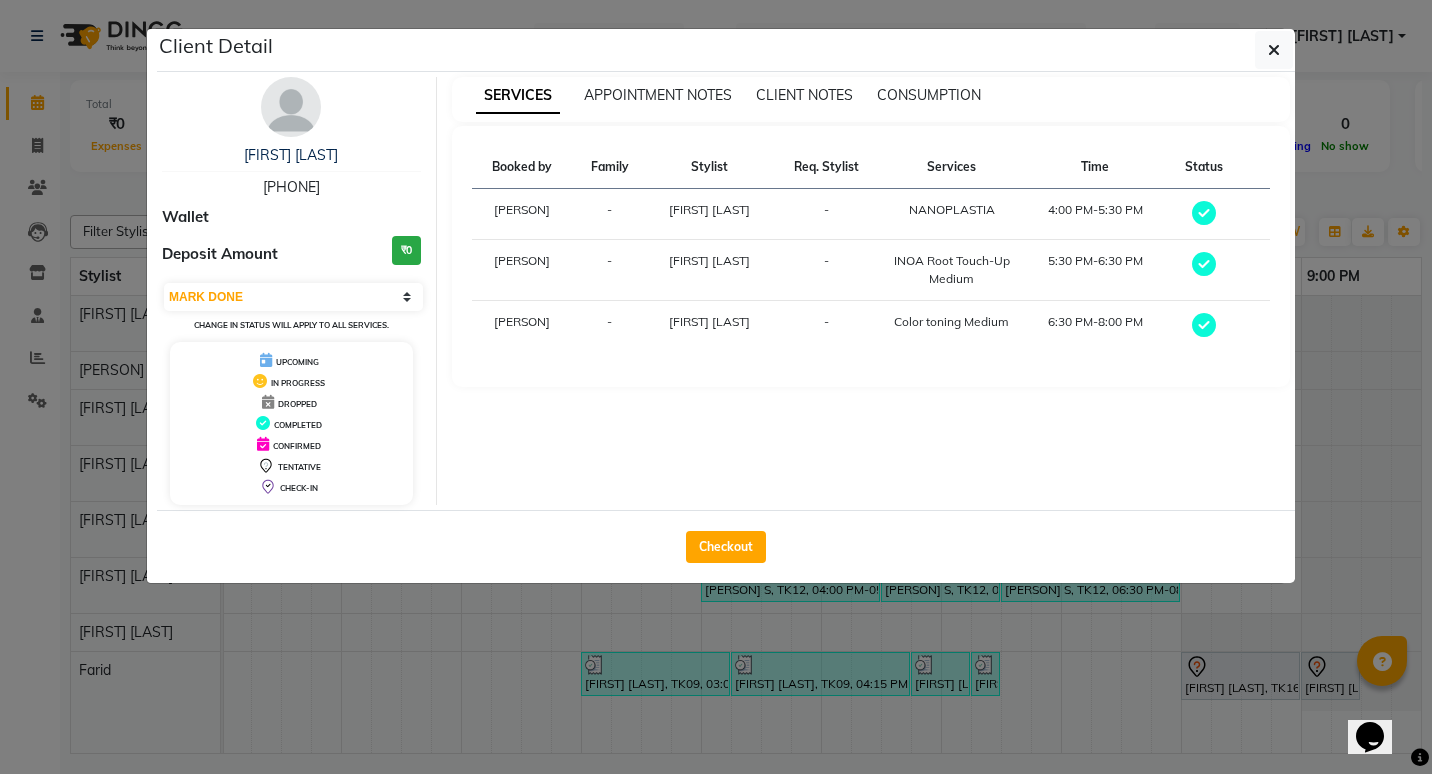 click on "[PERSON] S   [PHONE] Wallet Deposit Amount  ₹0  Select MARK DONE UPCOMING Change in status will apply to all services. UPCOMING IN PROGRESS DROPPED COMPLETED CONFIRMED TENTATIVE CHECK-IN" at bounding box center [292, 291] 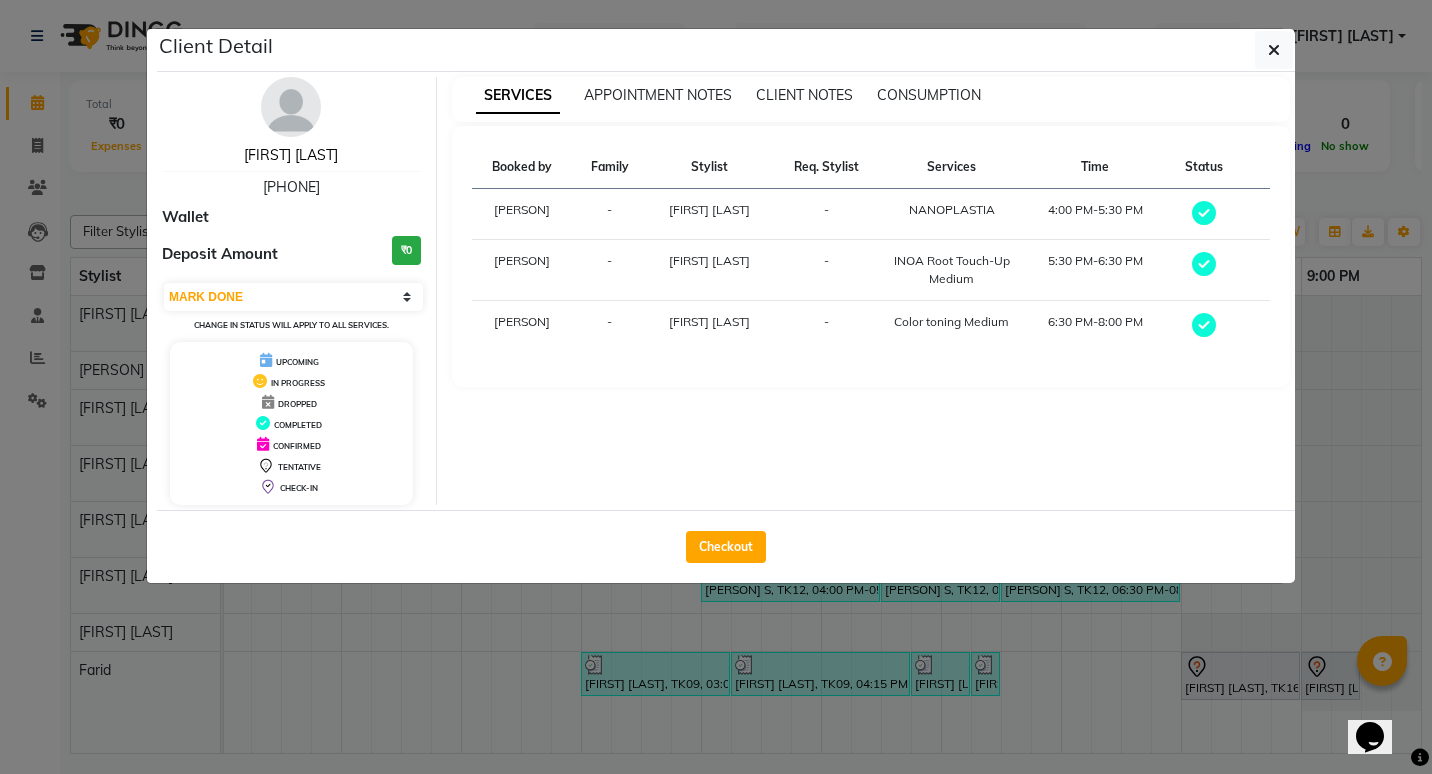 click on "[FIRST] [LAST]" at bounding box center [291, 155] 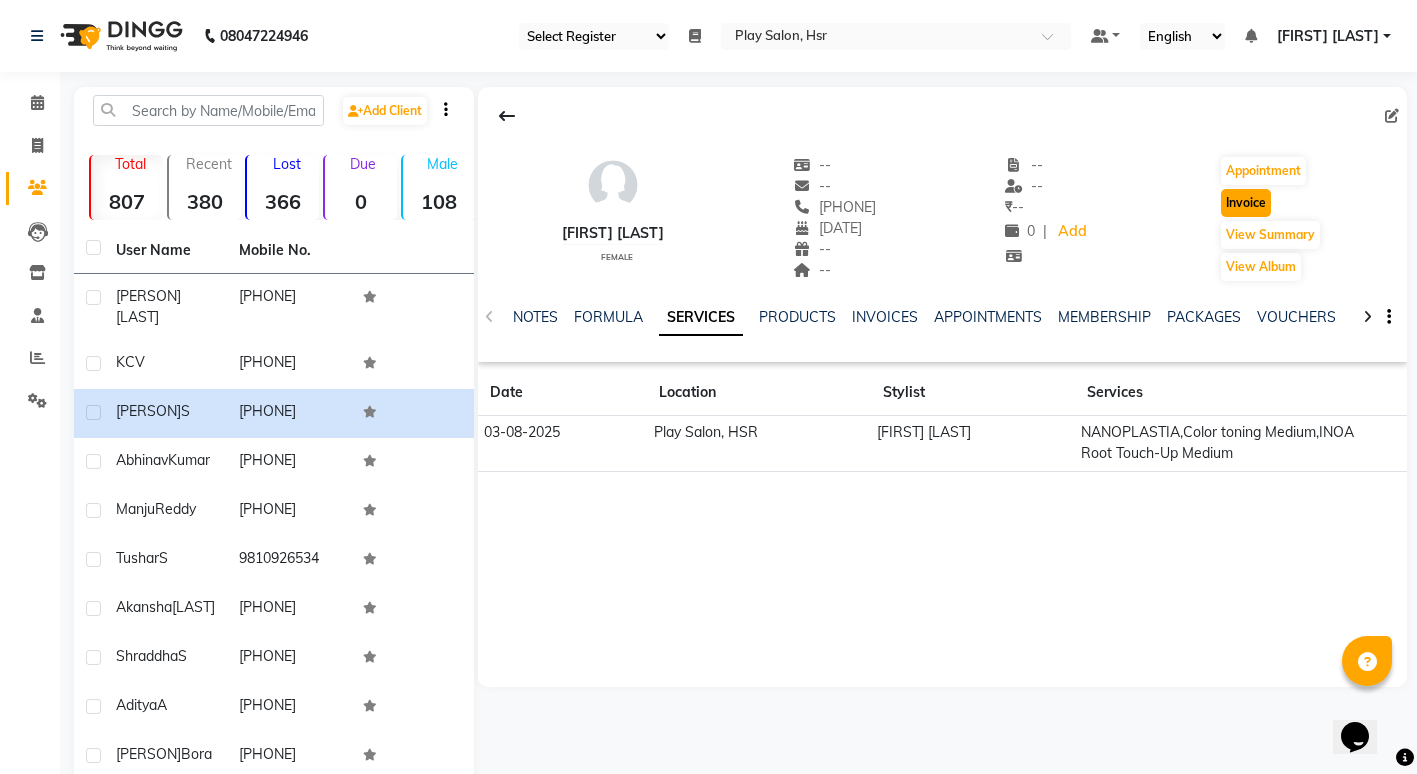 click on "Invoice" 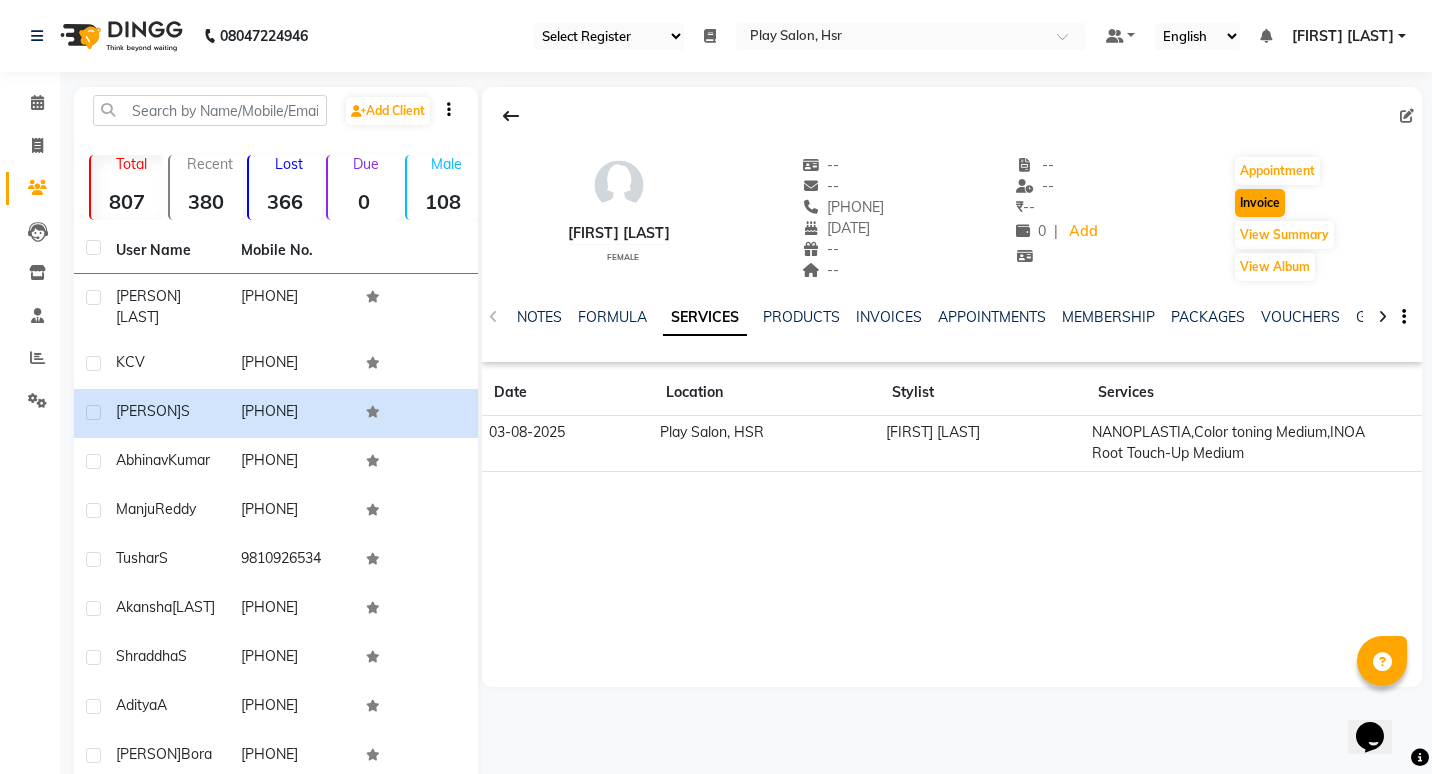 select on "8358" 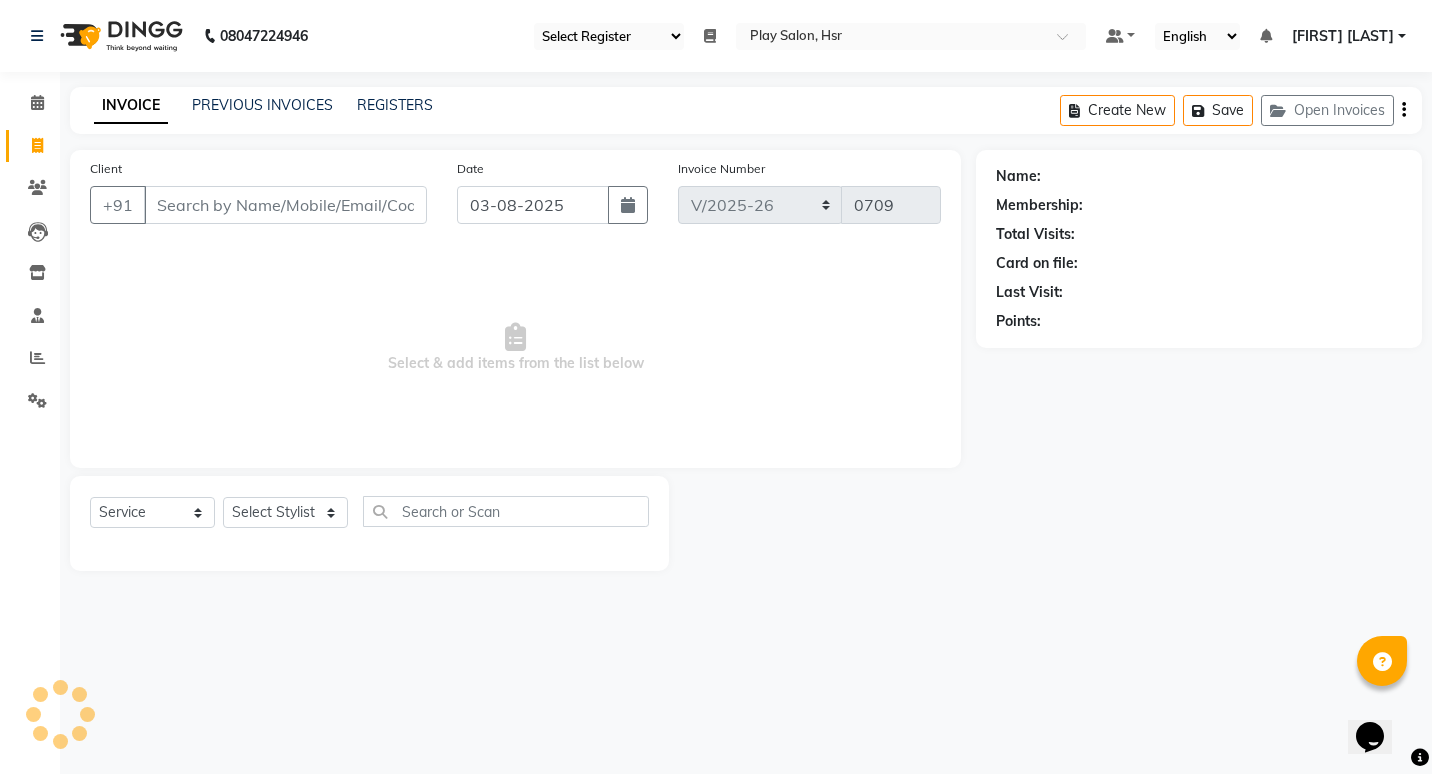 type on "[PHONE]" 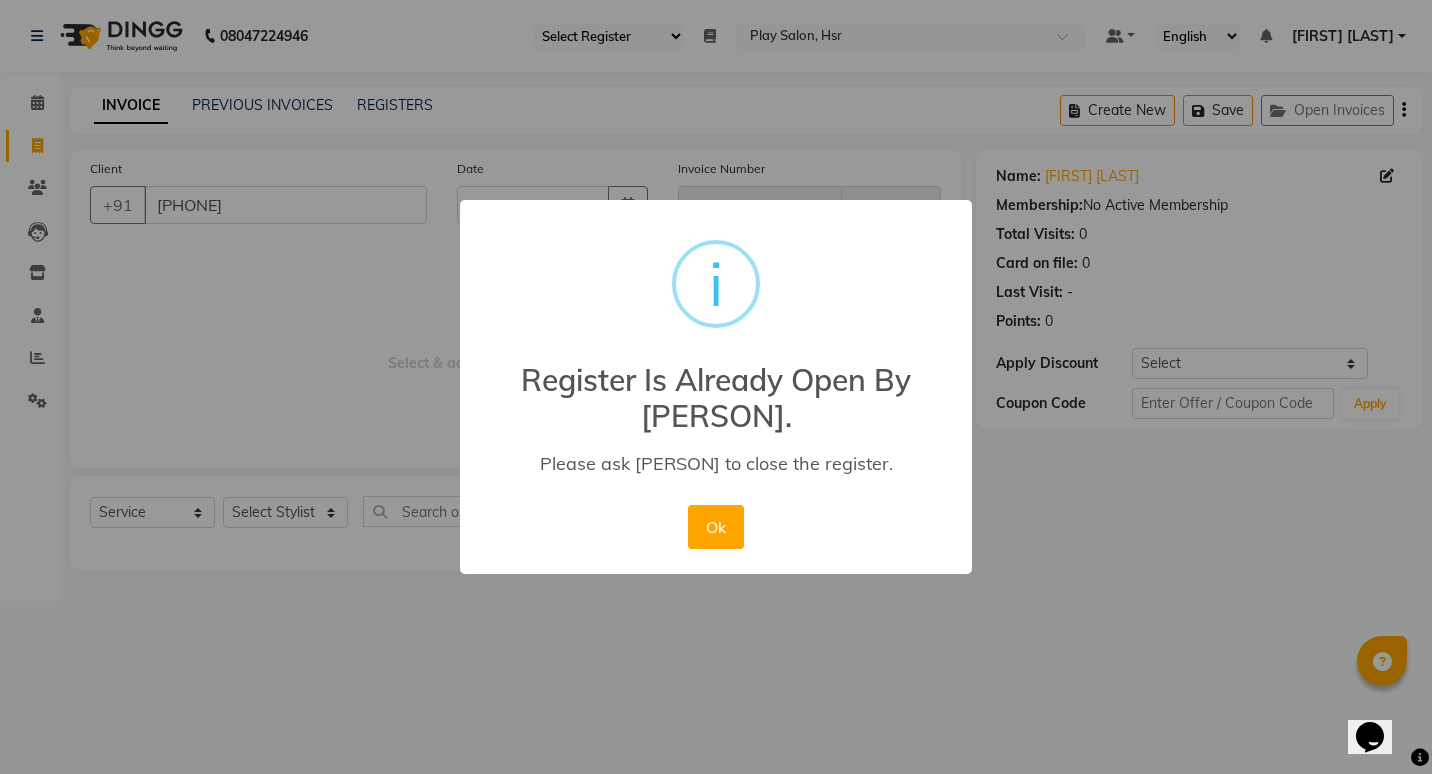 type 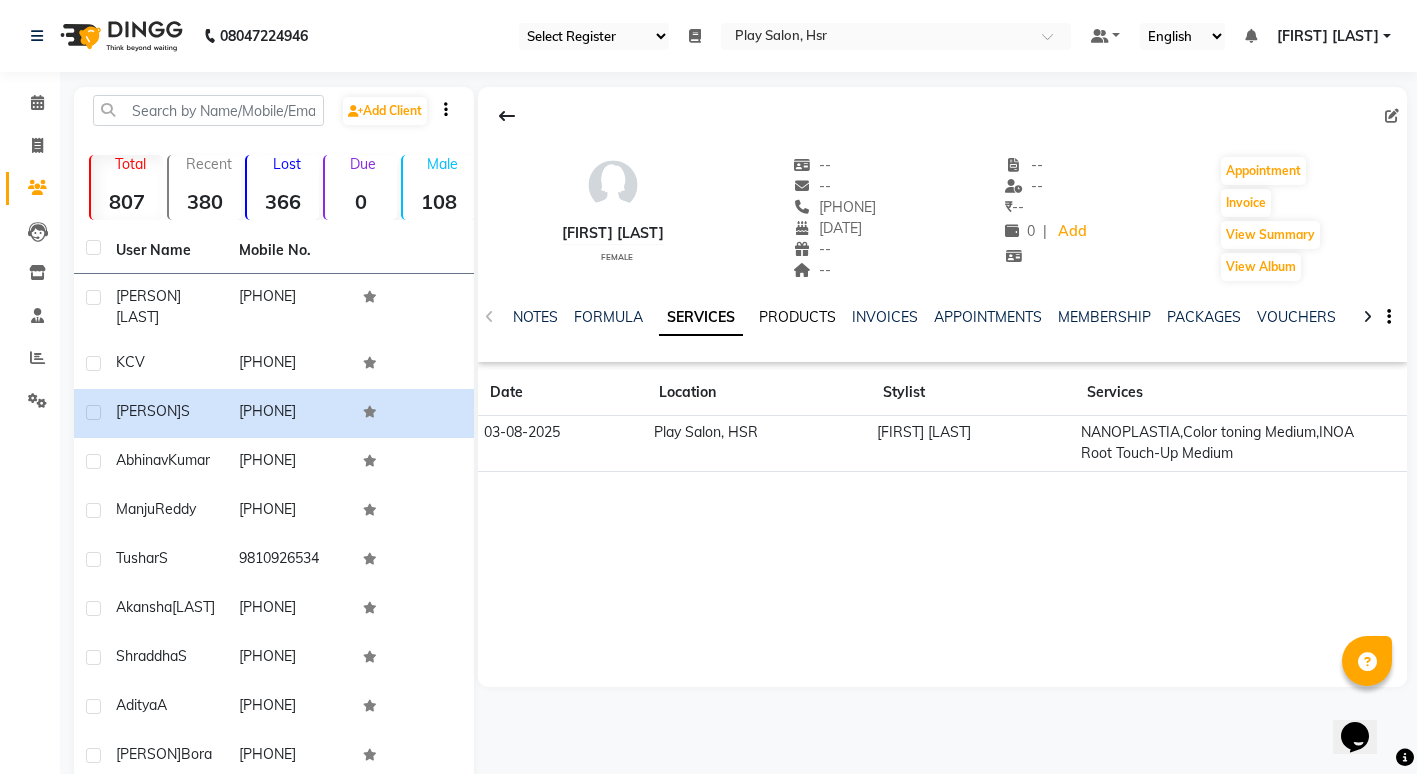 click on "PRODUCTS" 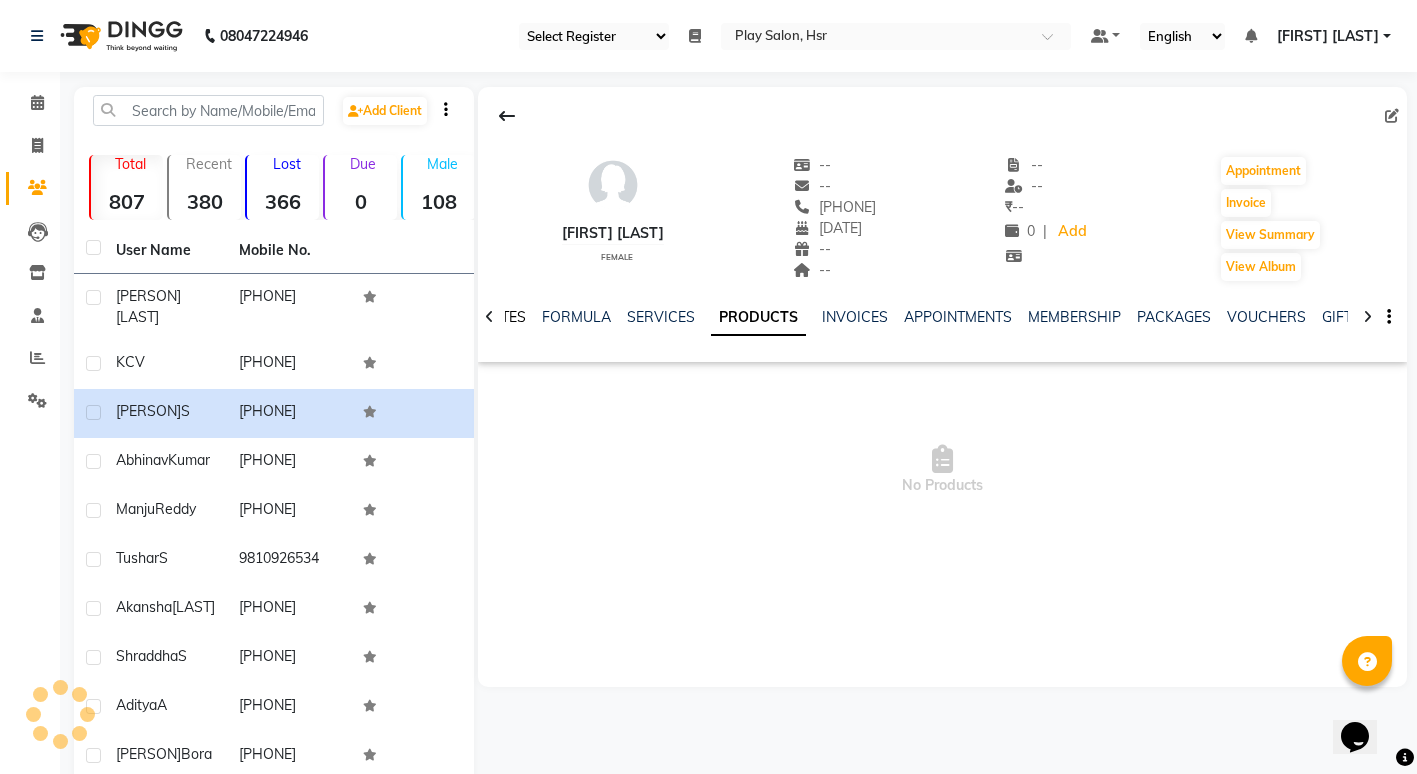 click on "NOTES" 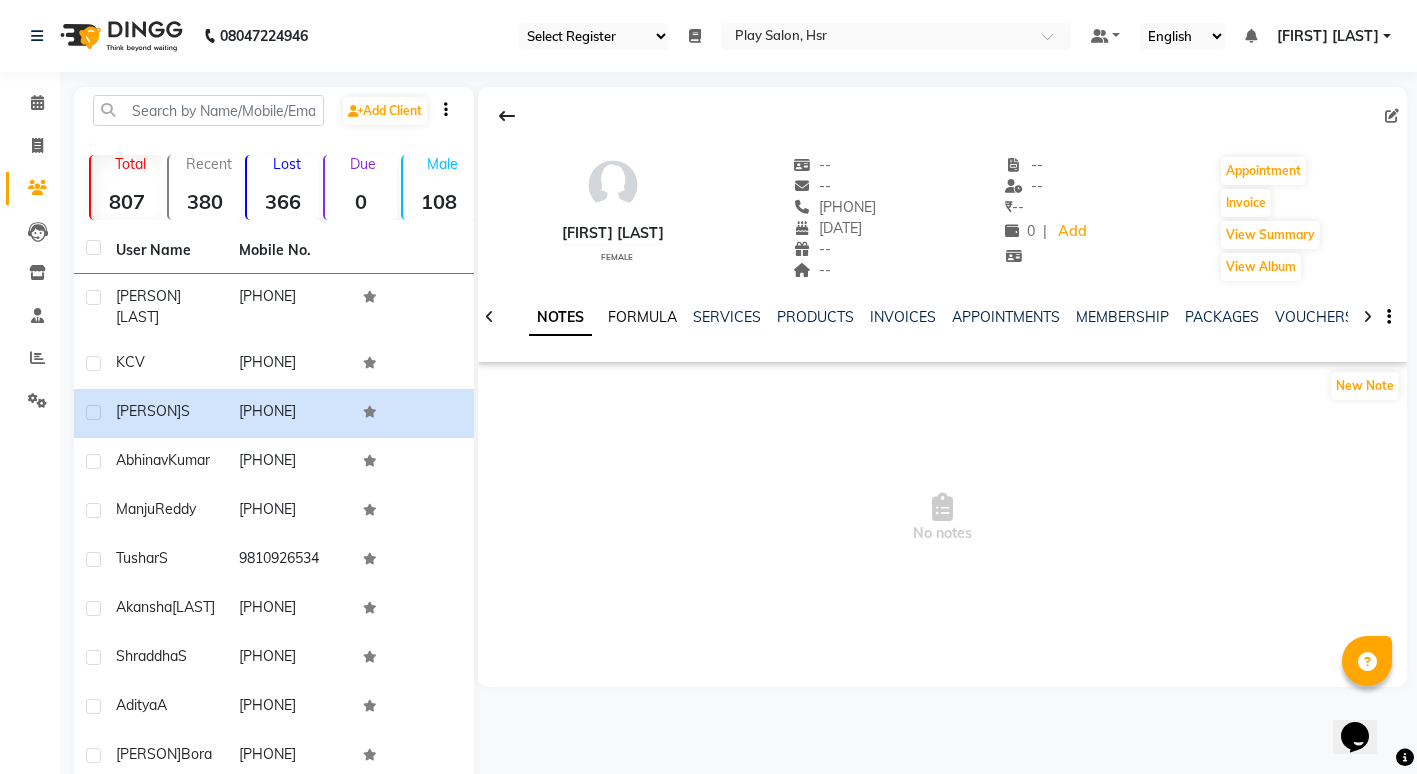 click on "FORMULA" 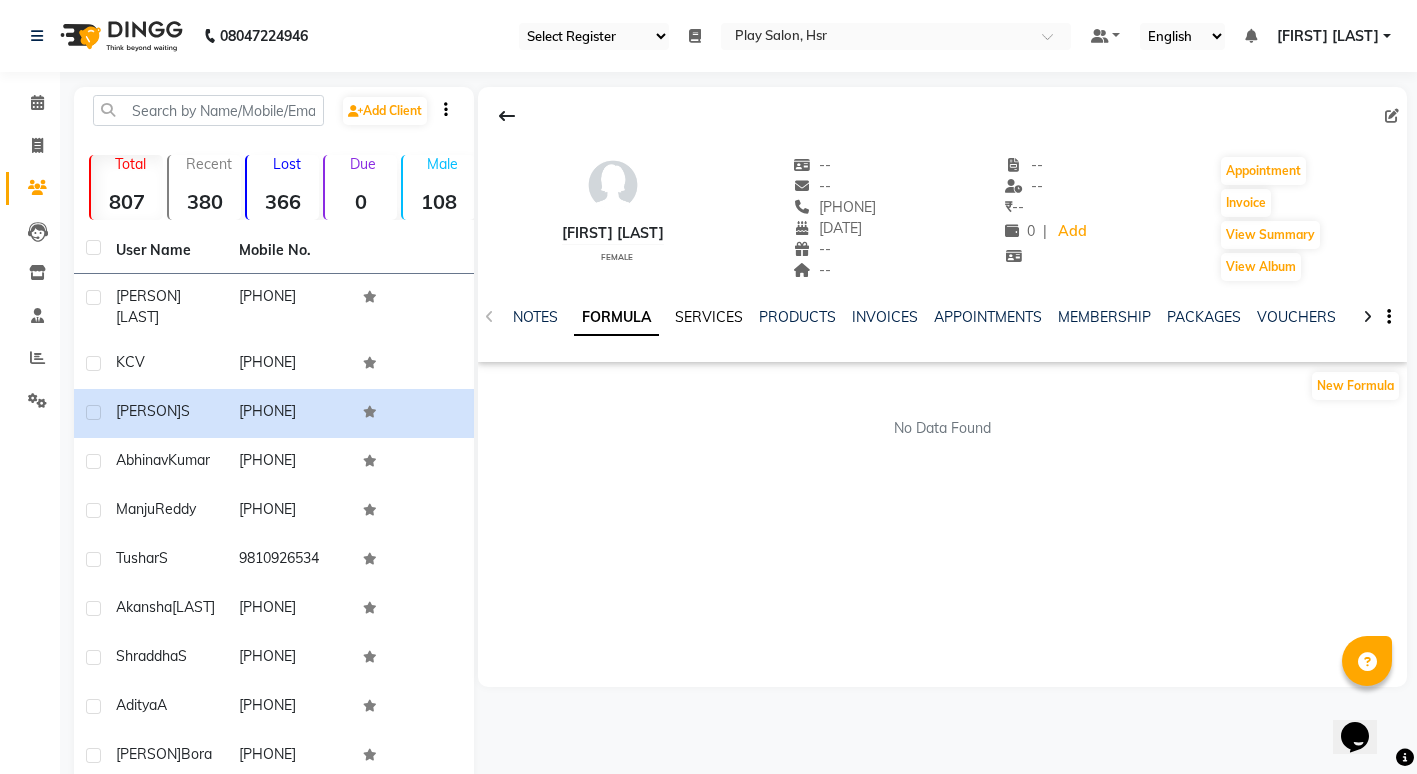 click on "SERVICES" 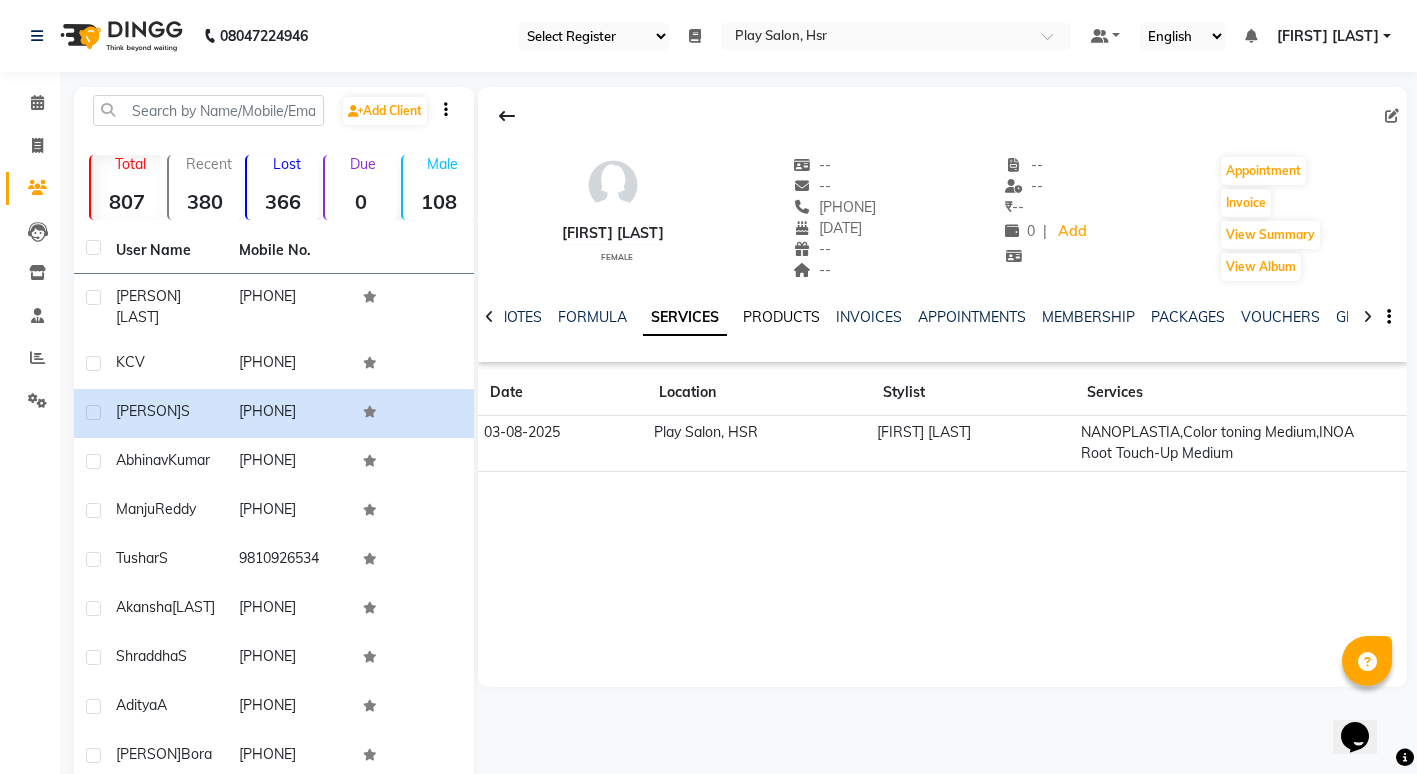 click on "PRODUCTS" 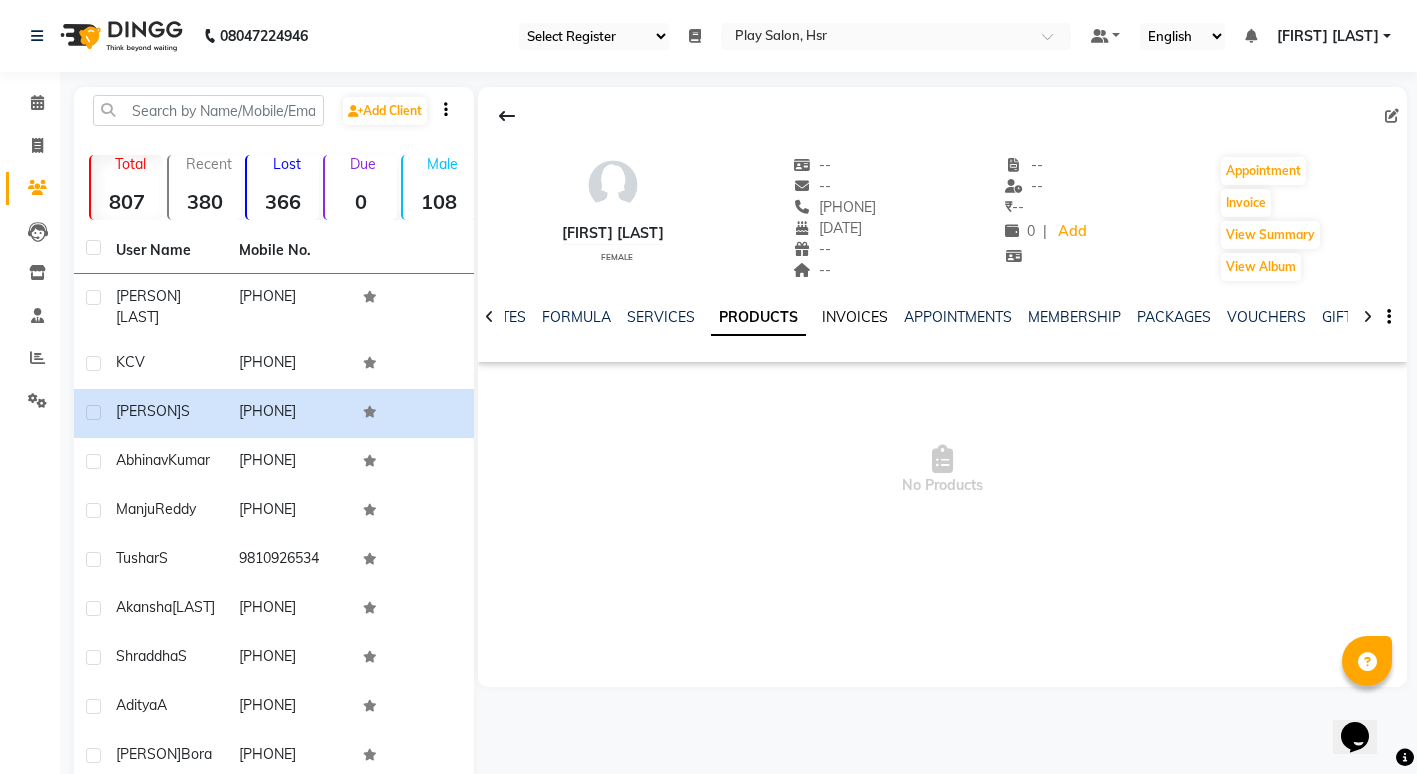 click on "INVOICES" 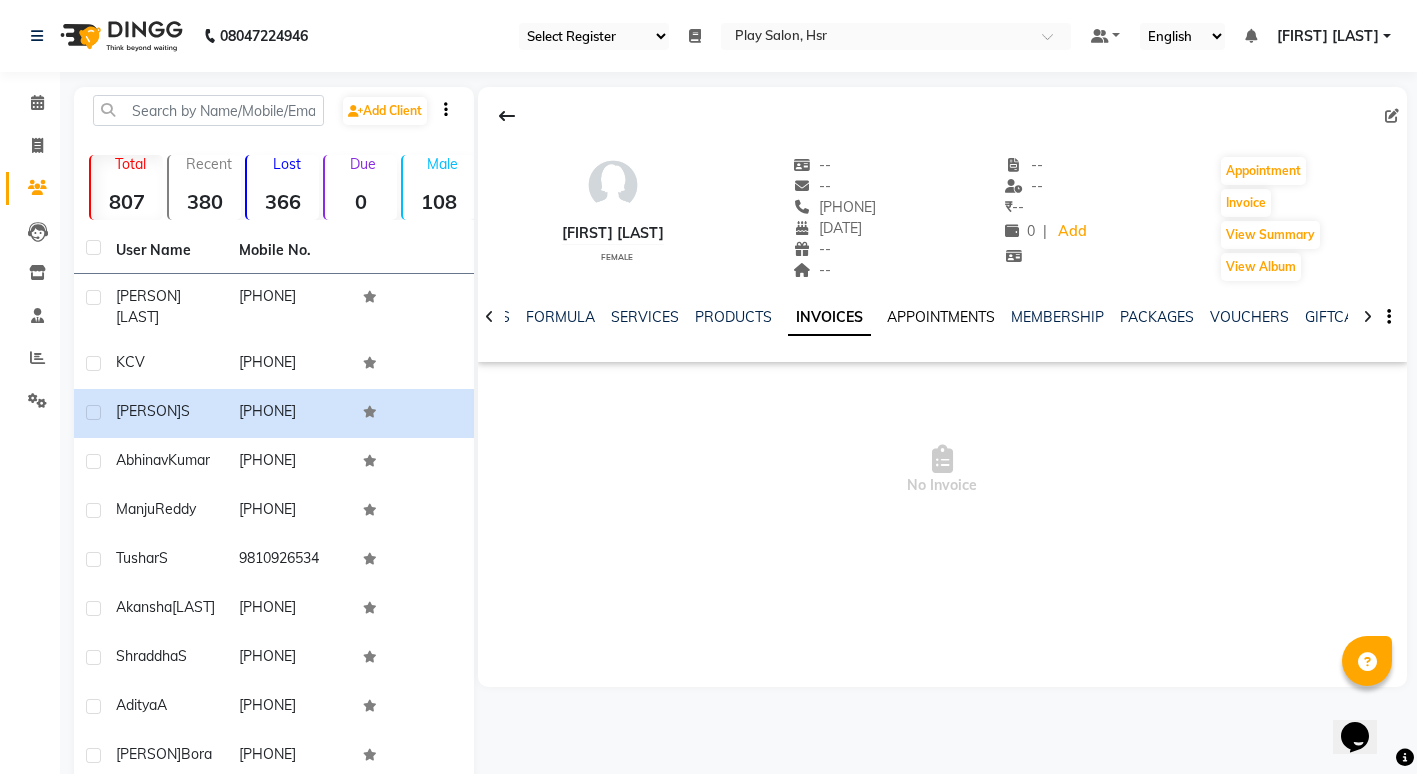 click on "APPOINTMENTS" 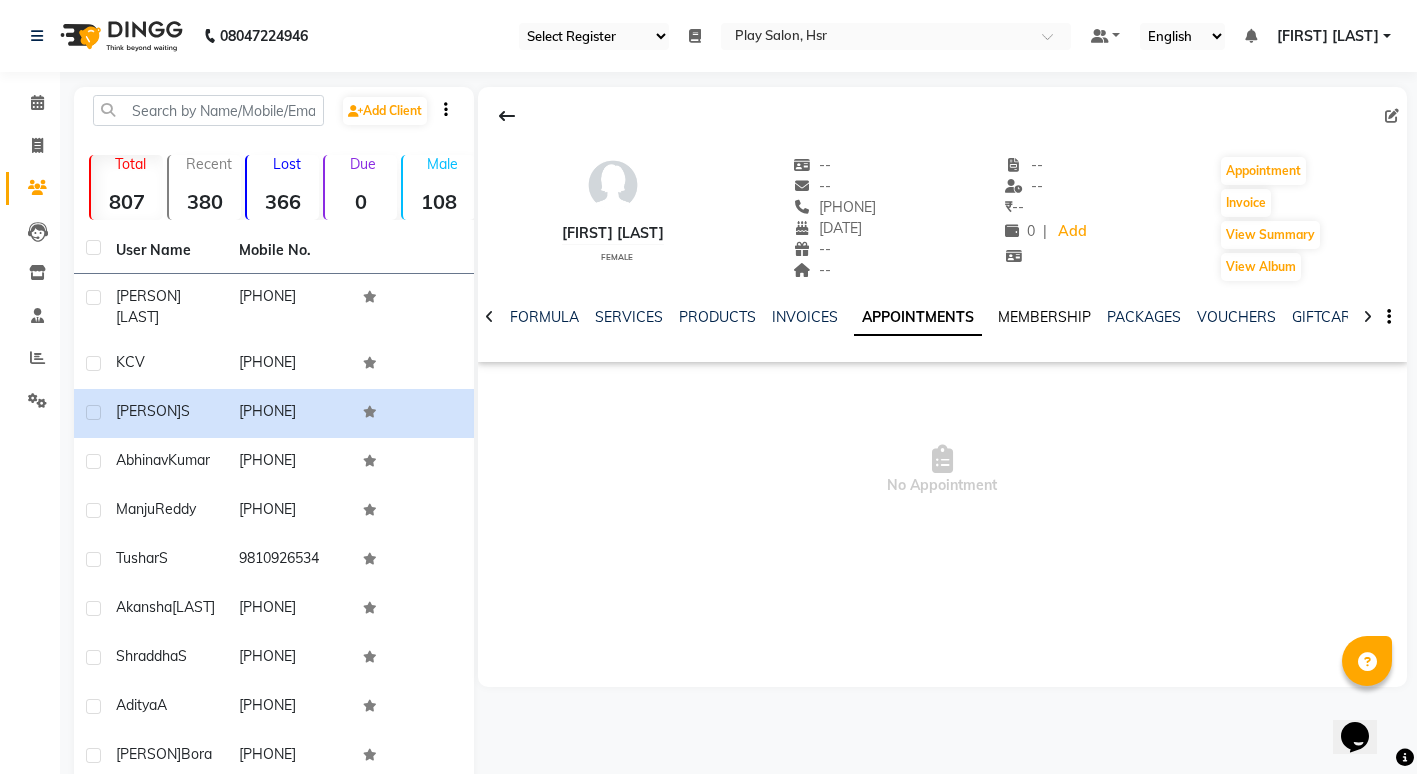 click on "MEMBERSHIP" 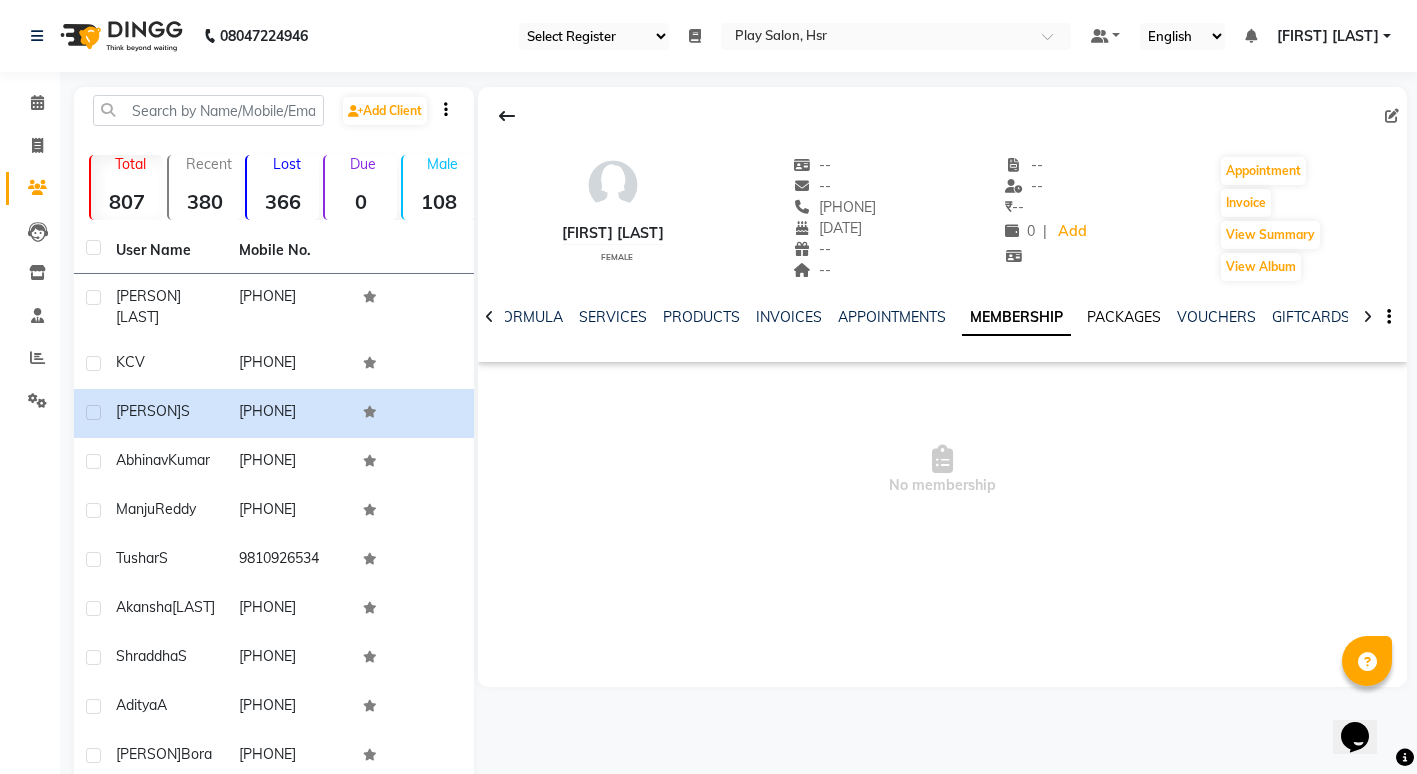 click on "PACKAGES" 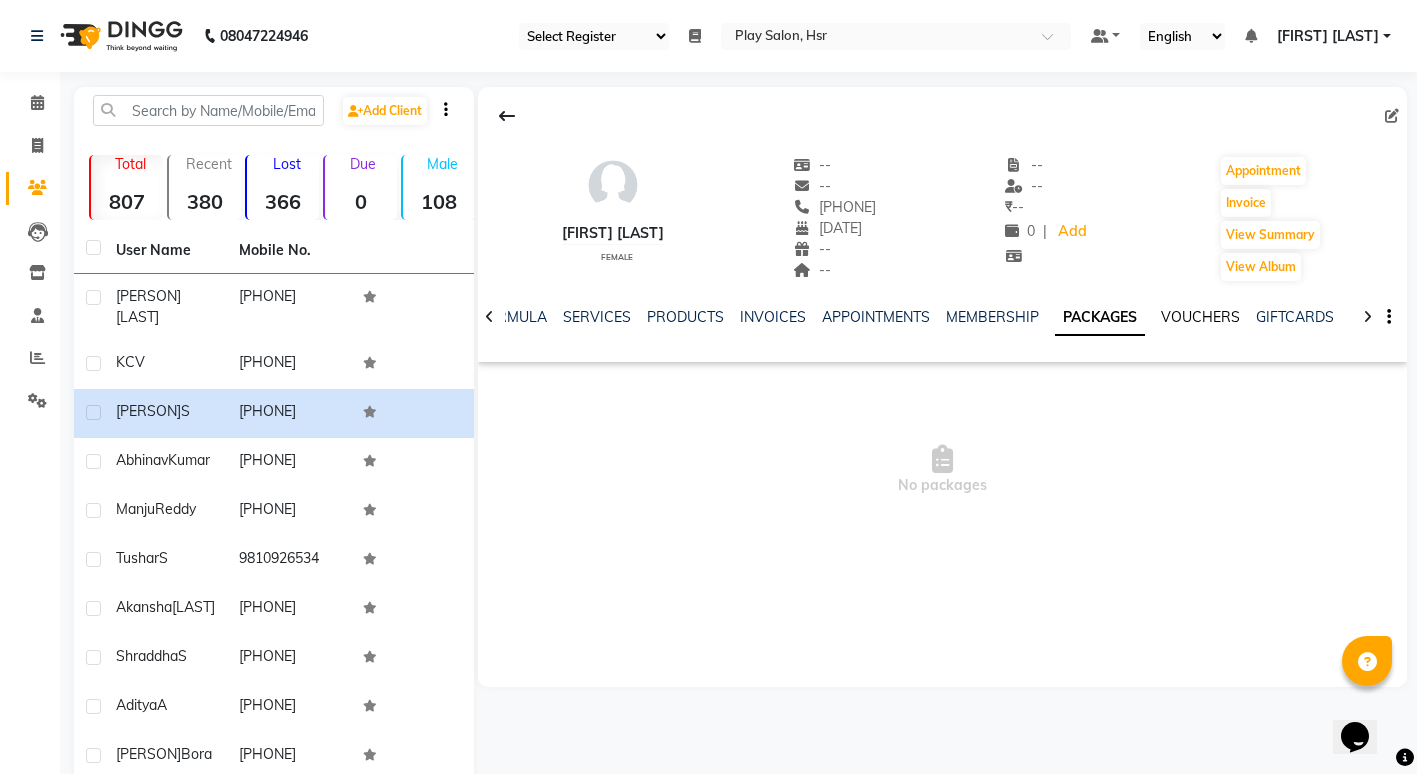 click on "VOUCHERS" 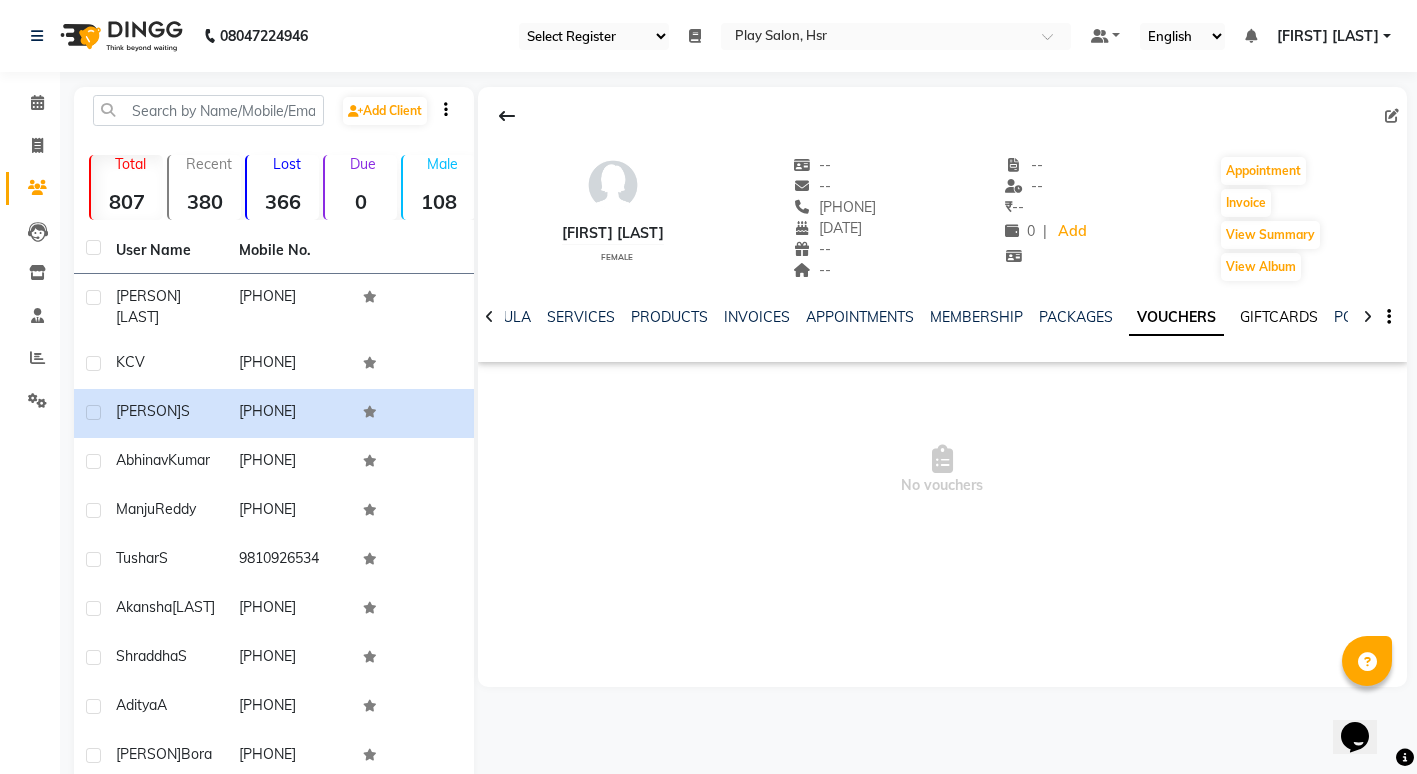 click on "GIFTCARDS" 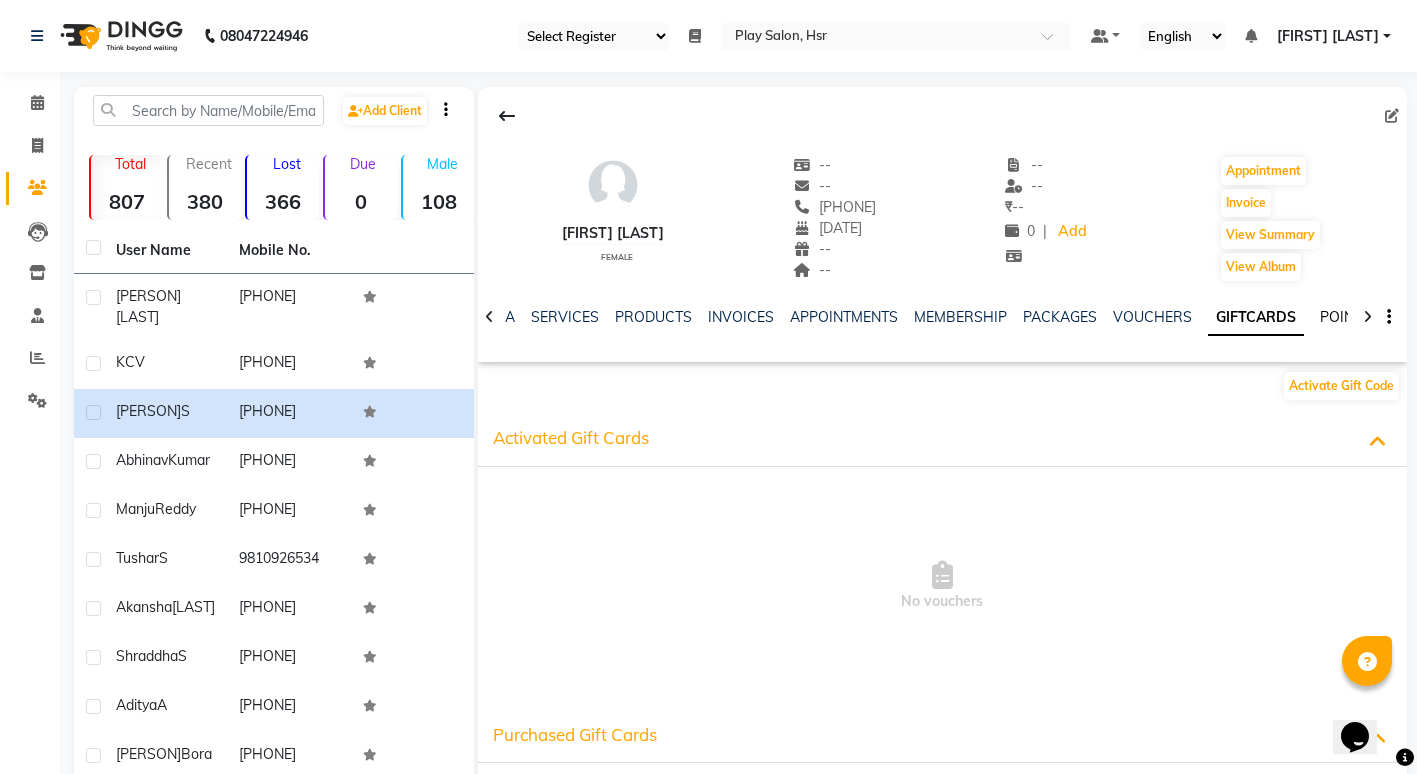 click on "POINTS" 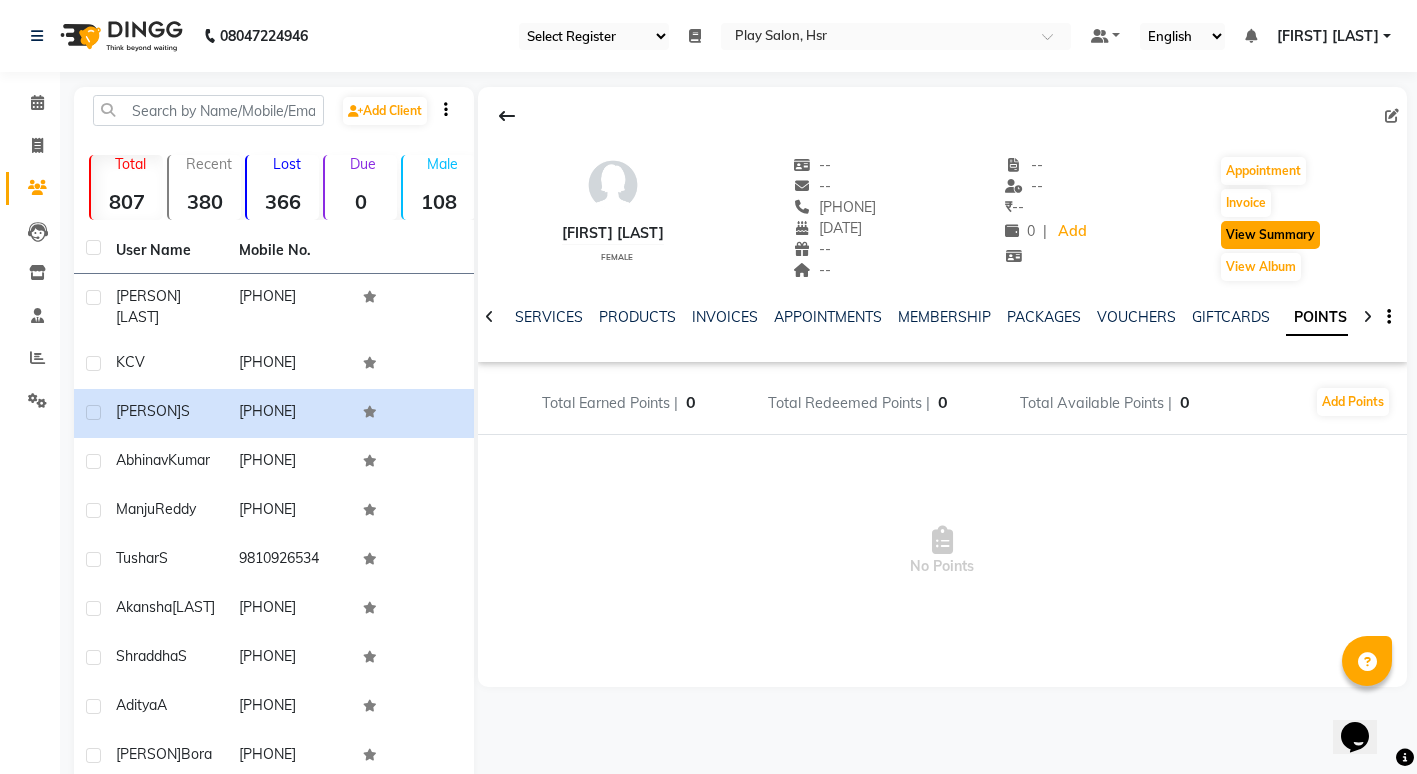 click on "View Summary" 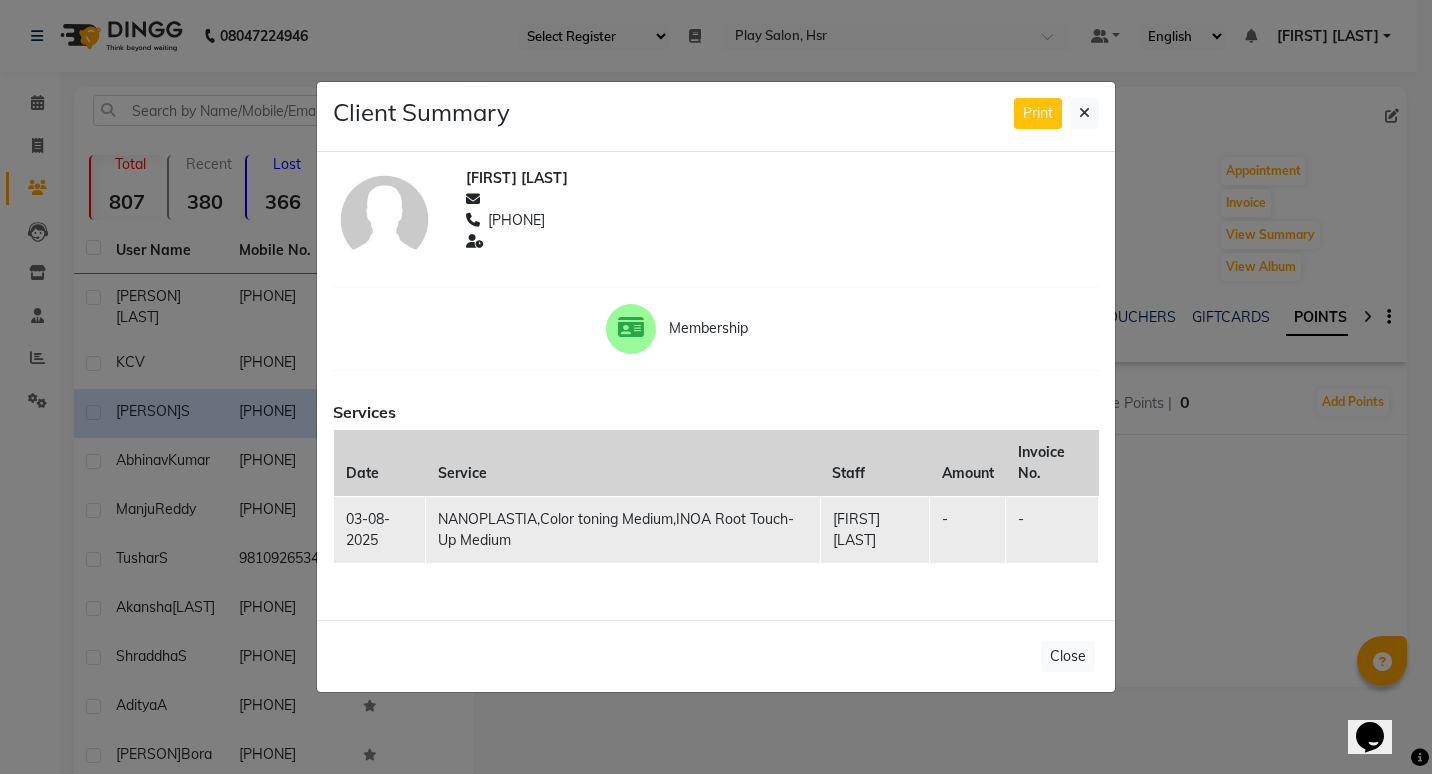 type 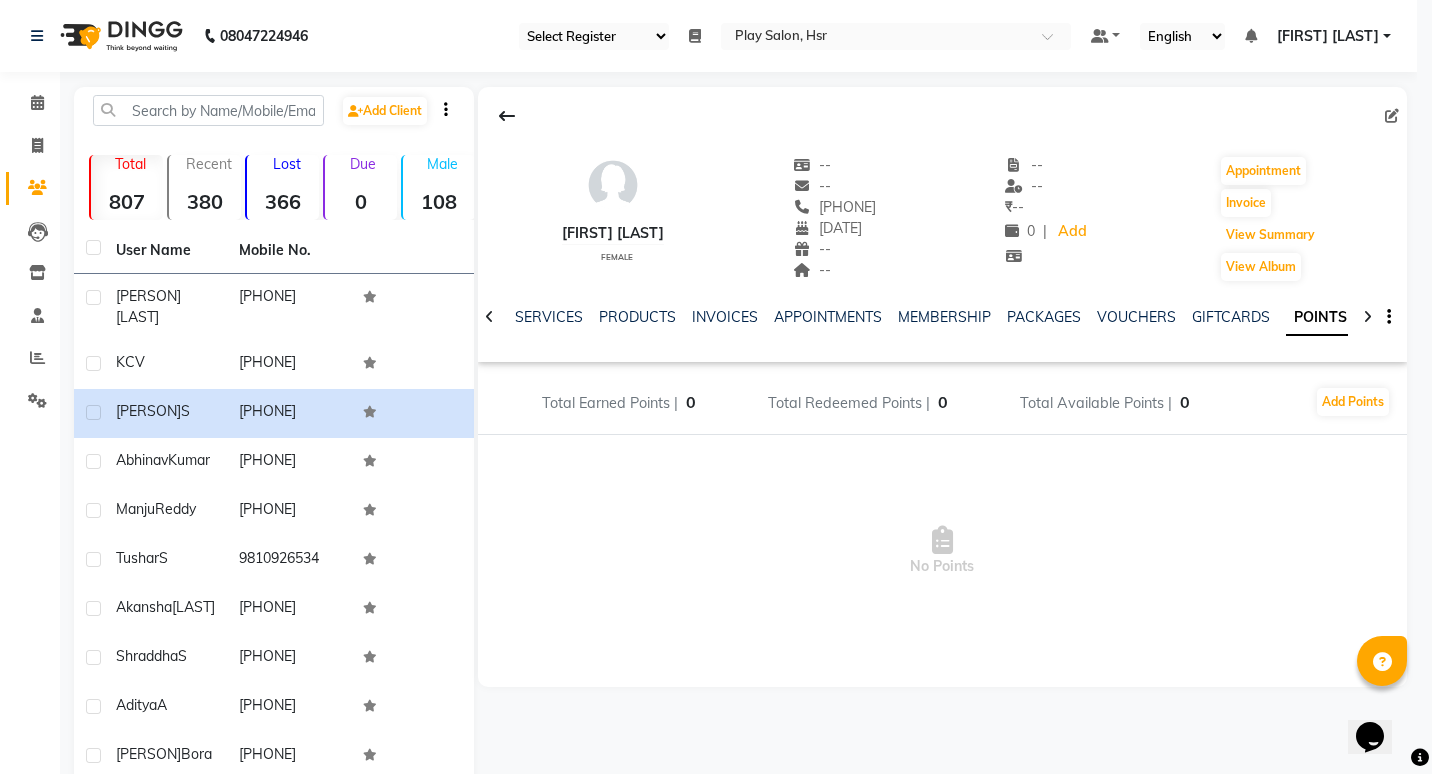type 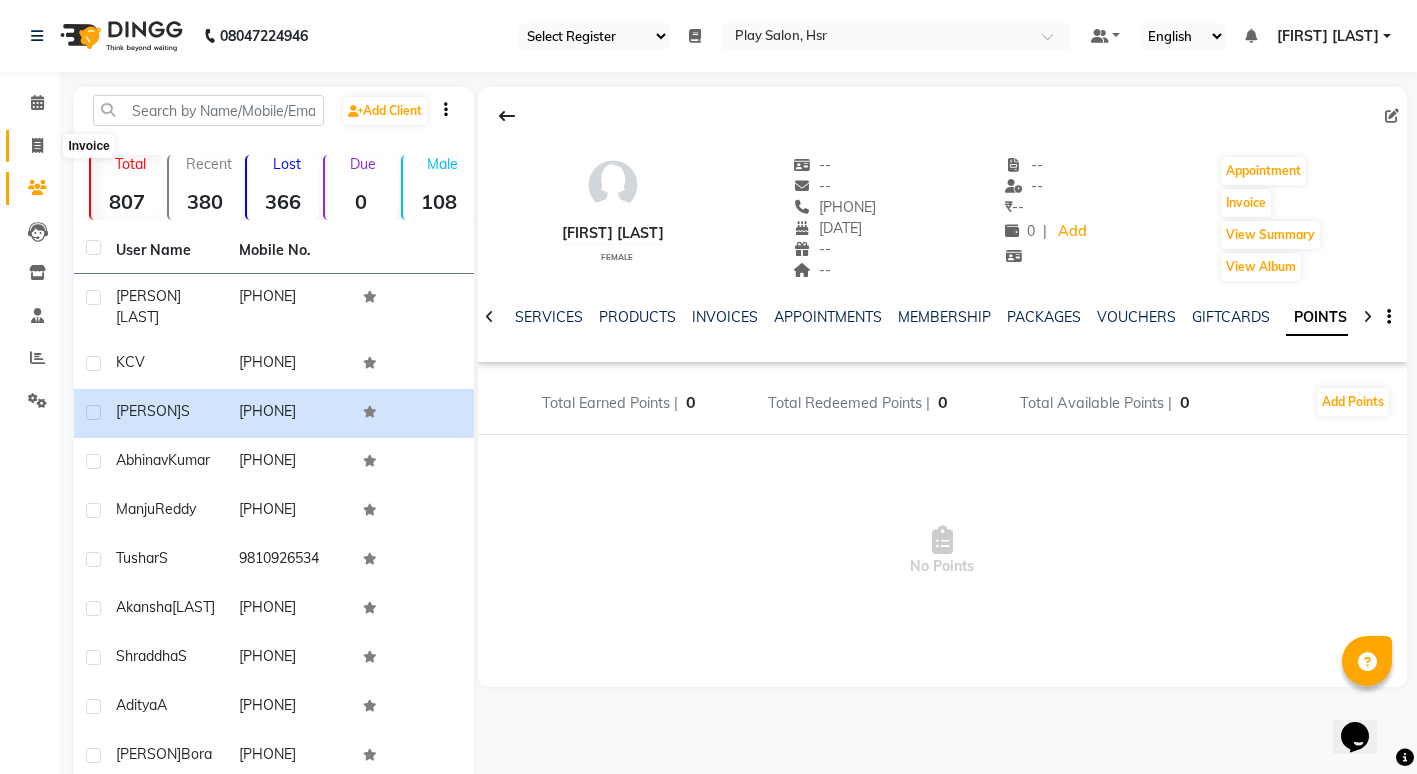 click 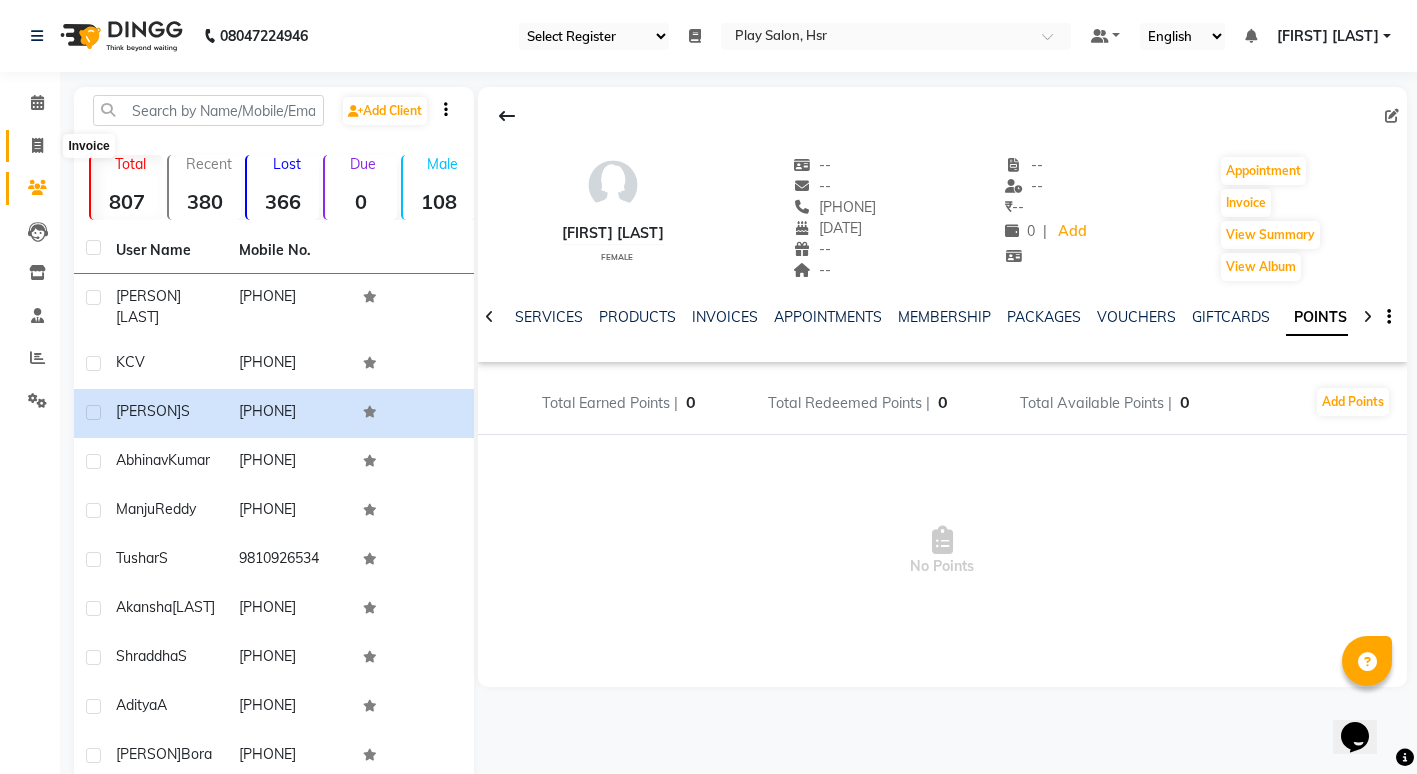 select on "service" 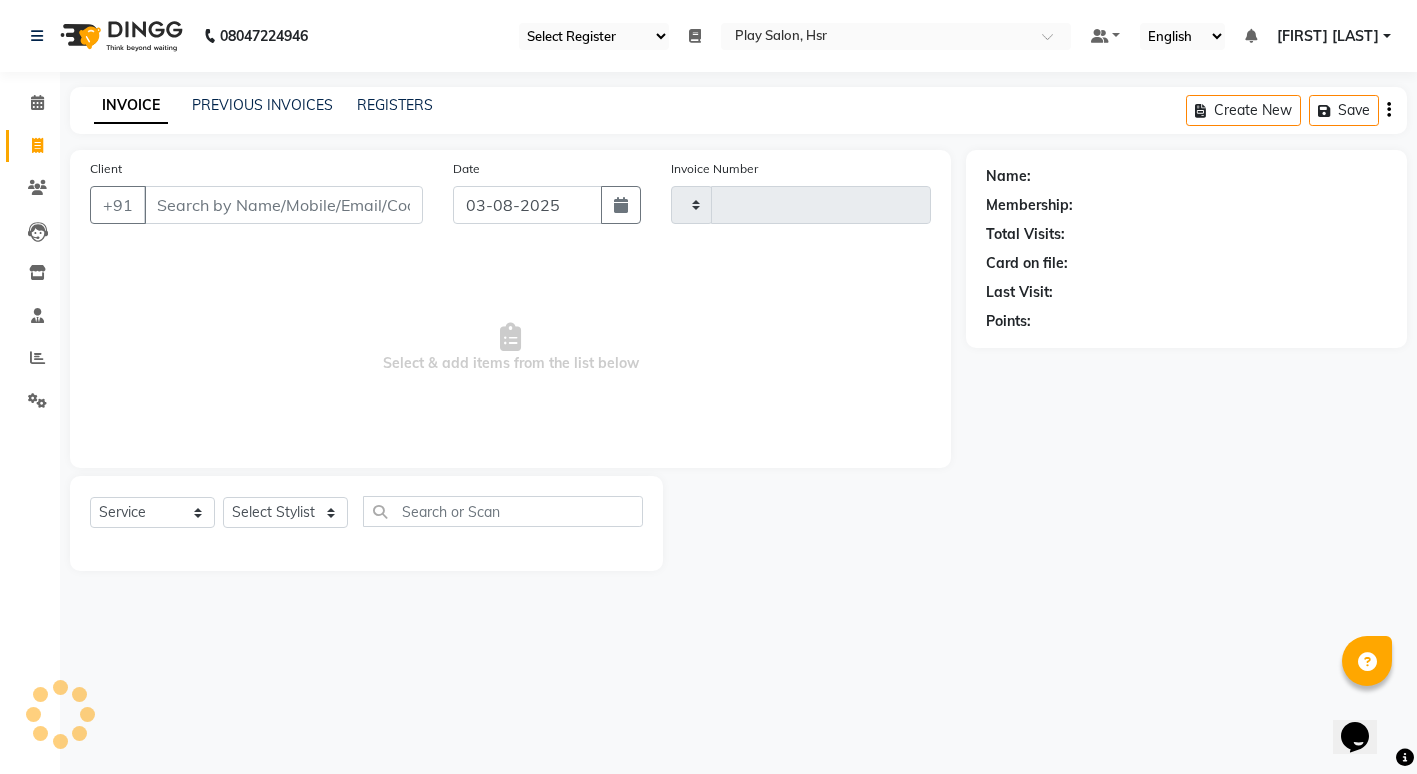 type on "0709" 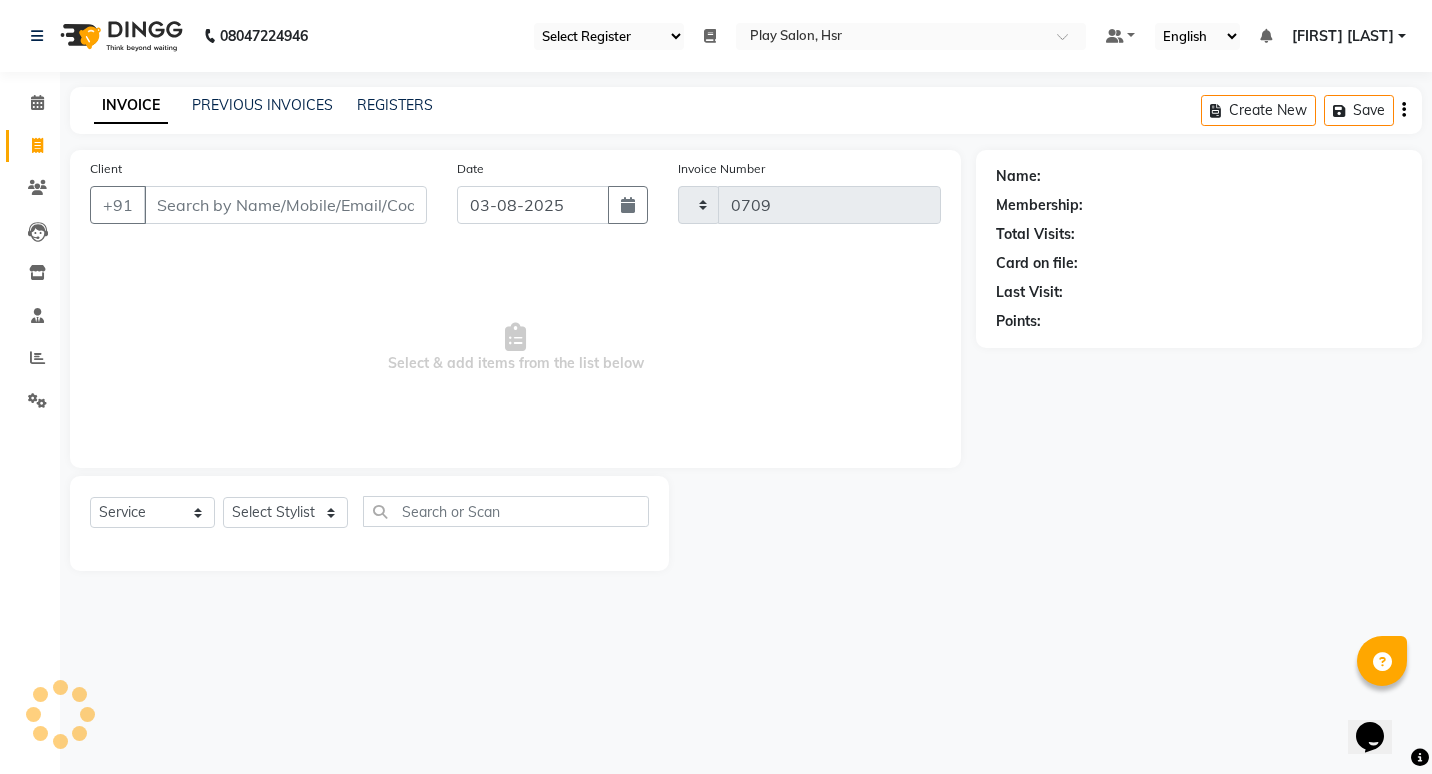 select on "8358" 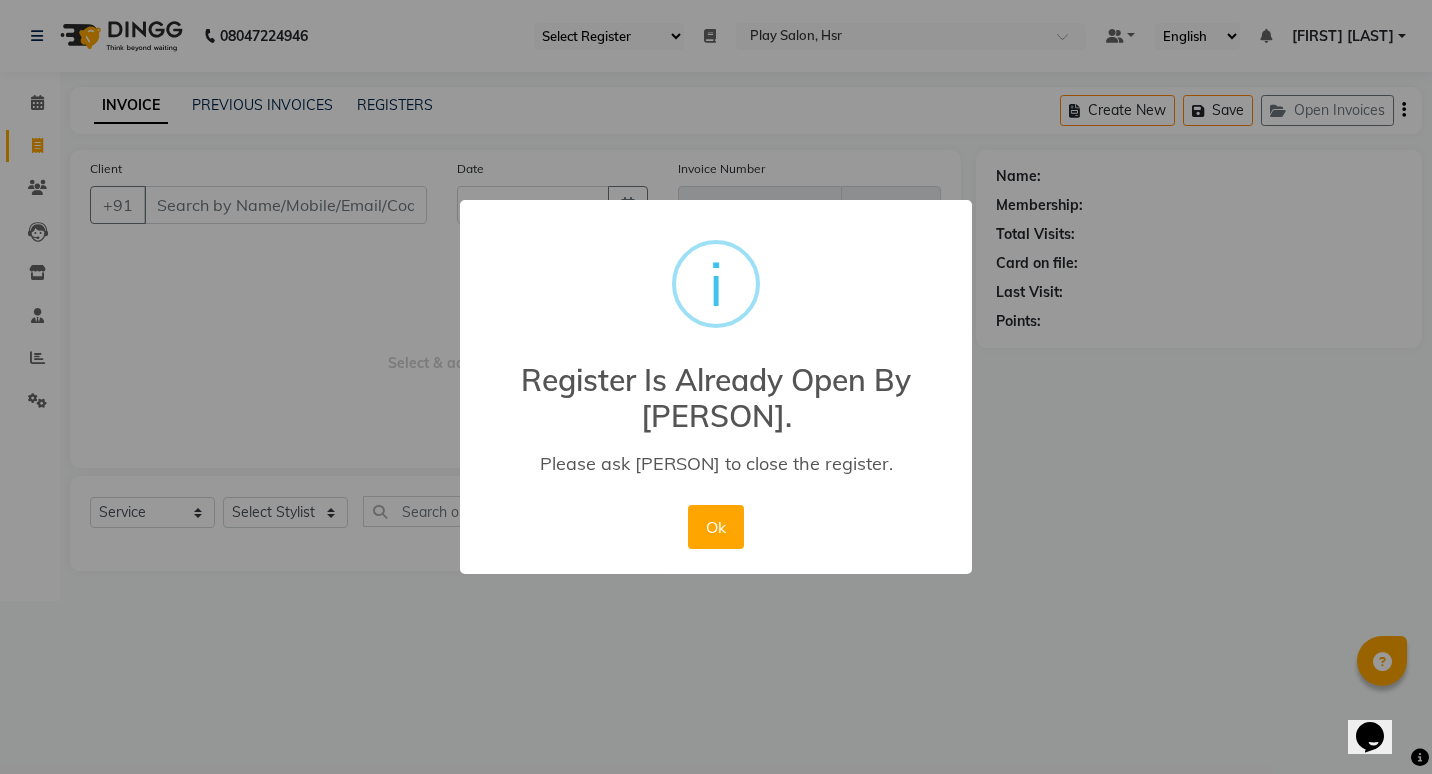 type 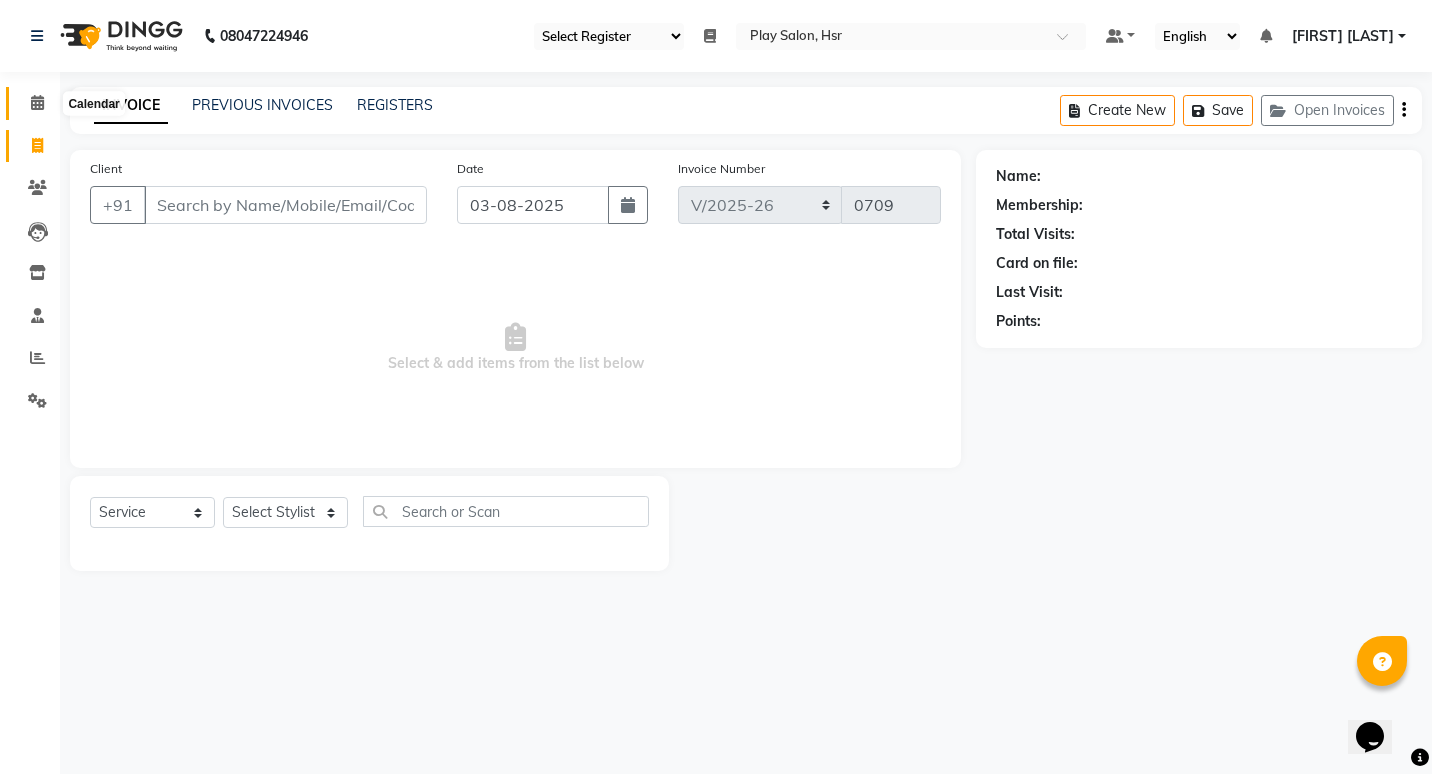 click 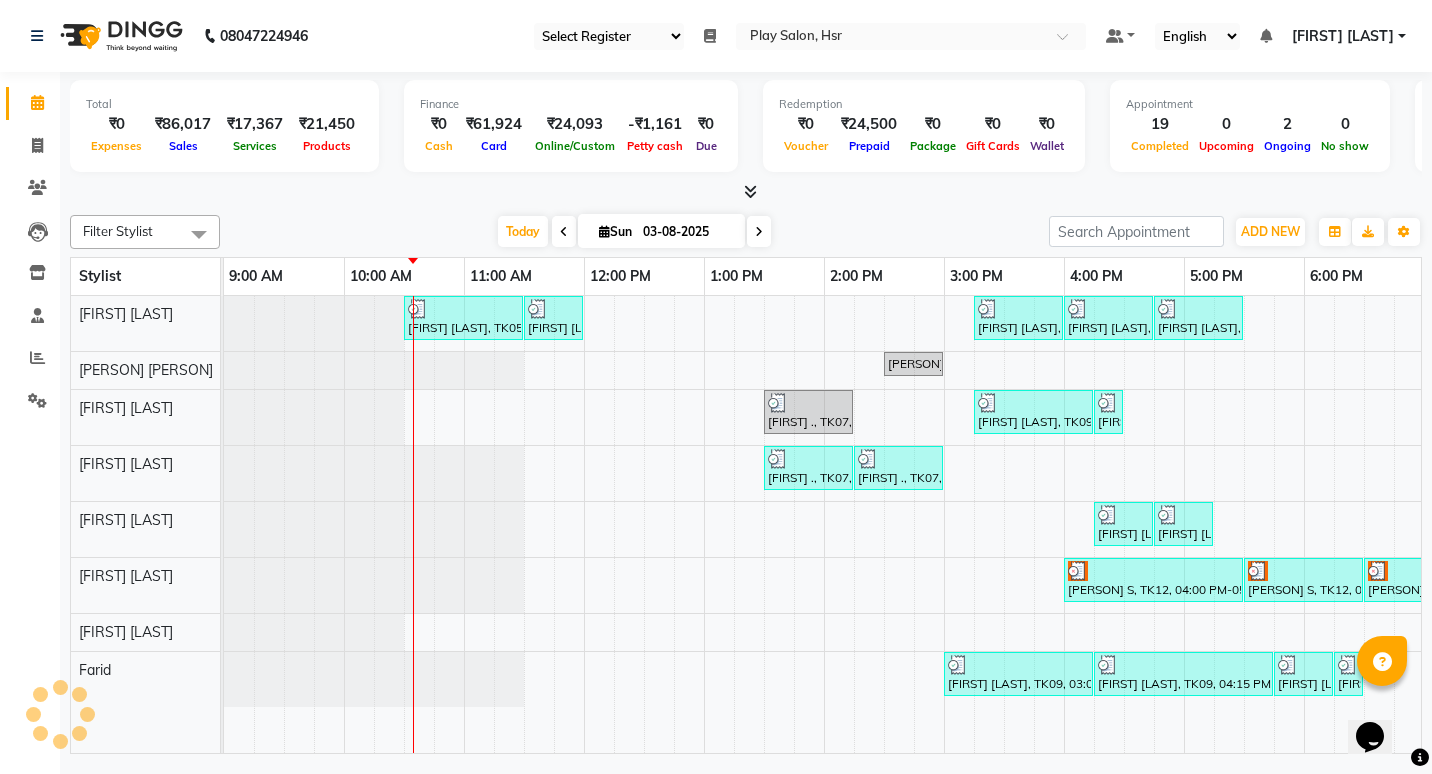 scroll, scrollTop: 0, scrollLeft: 0, axis: both 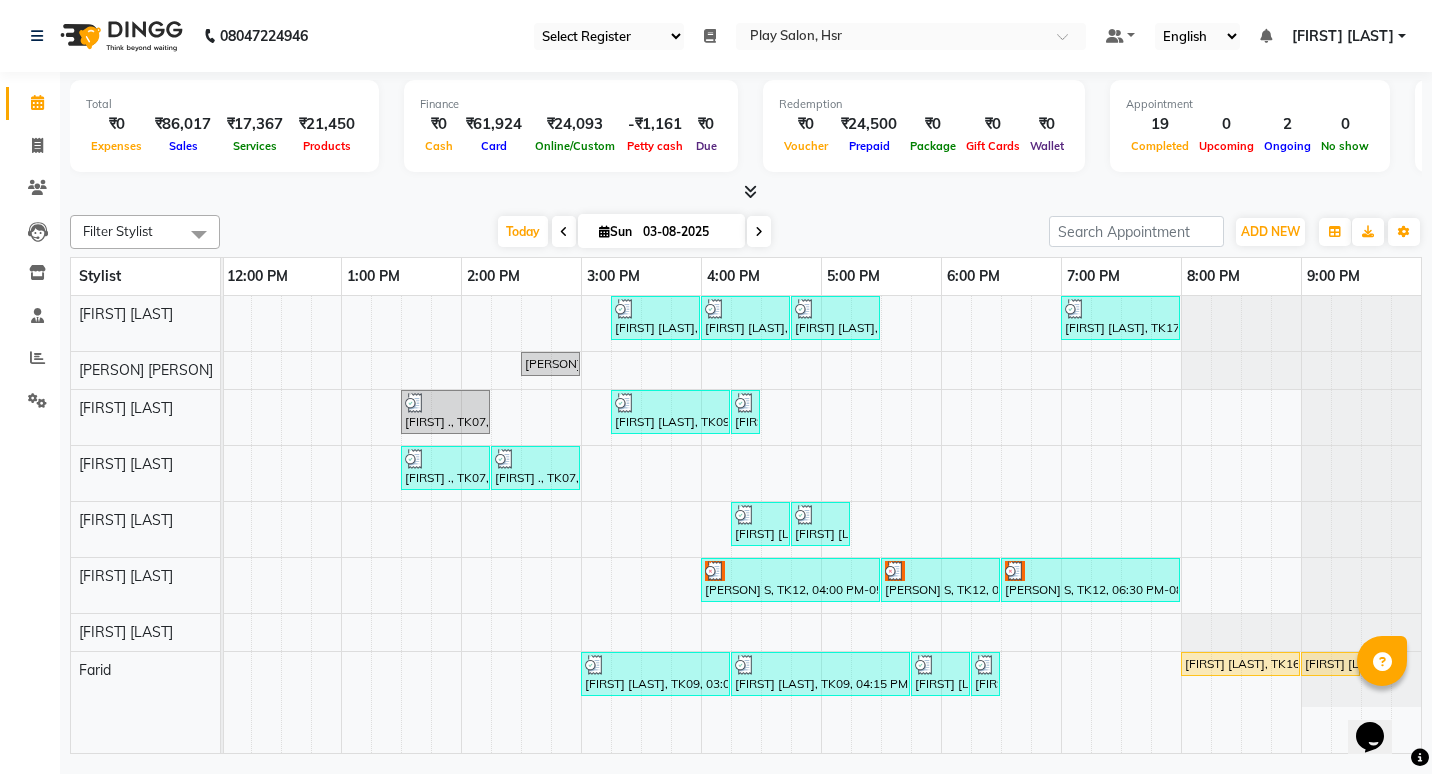 click on "[FIRST] [LAST], TK16, 08:00 PM-09:00 PM, Hair Cut Men (Senior stylist)" at bounding box center [1240, 664] 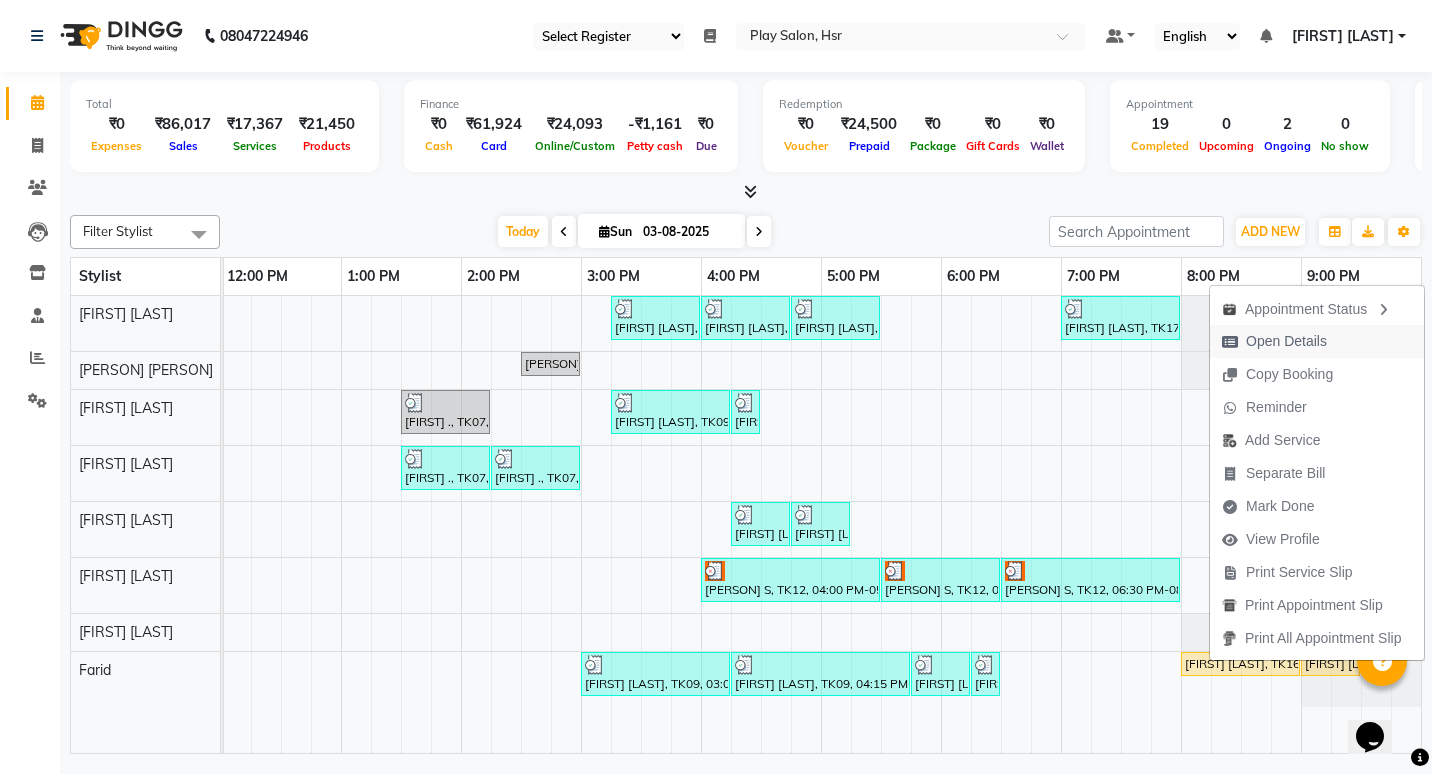 click on "Open Details" at bounding box center (1286, 341) 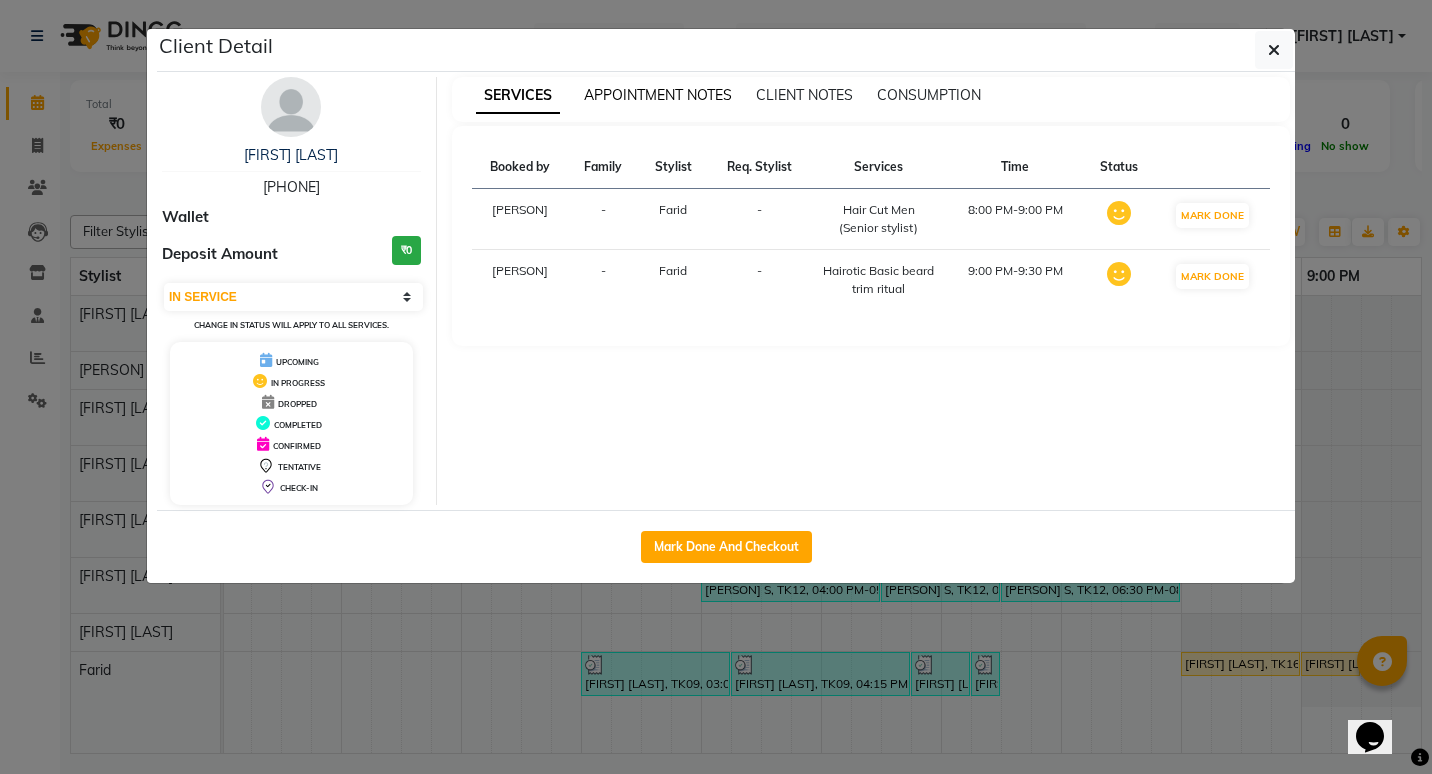 click on "APPOINTMENT NOTES" at bounding box center (658, 95) 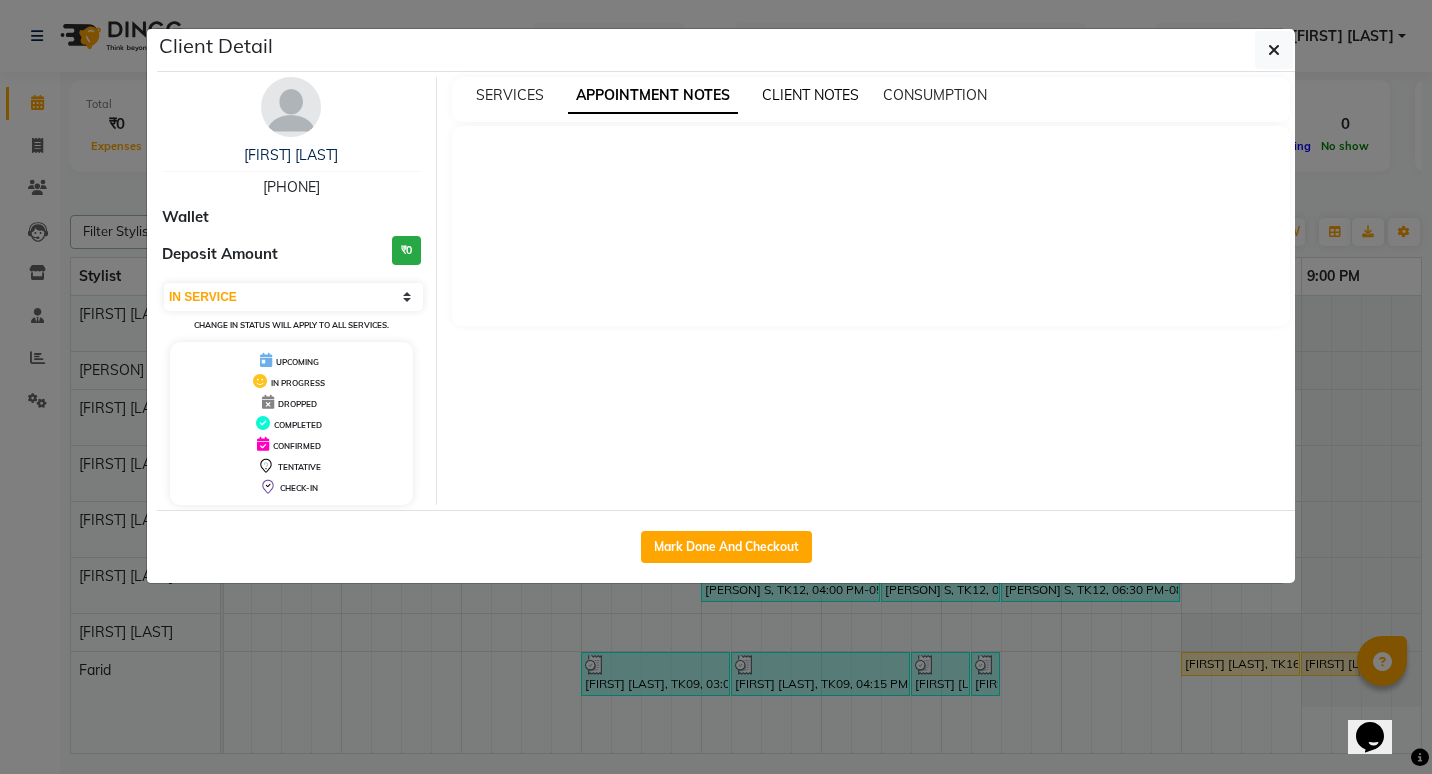 click on "CLIENT NOTES" at bounding box center (810, 95) 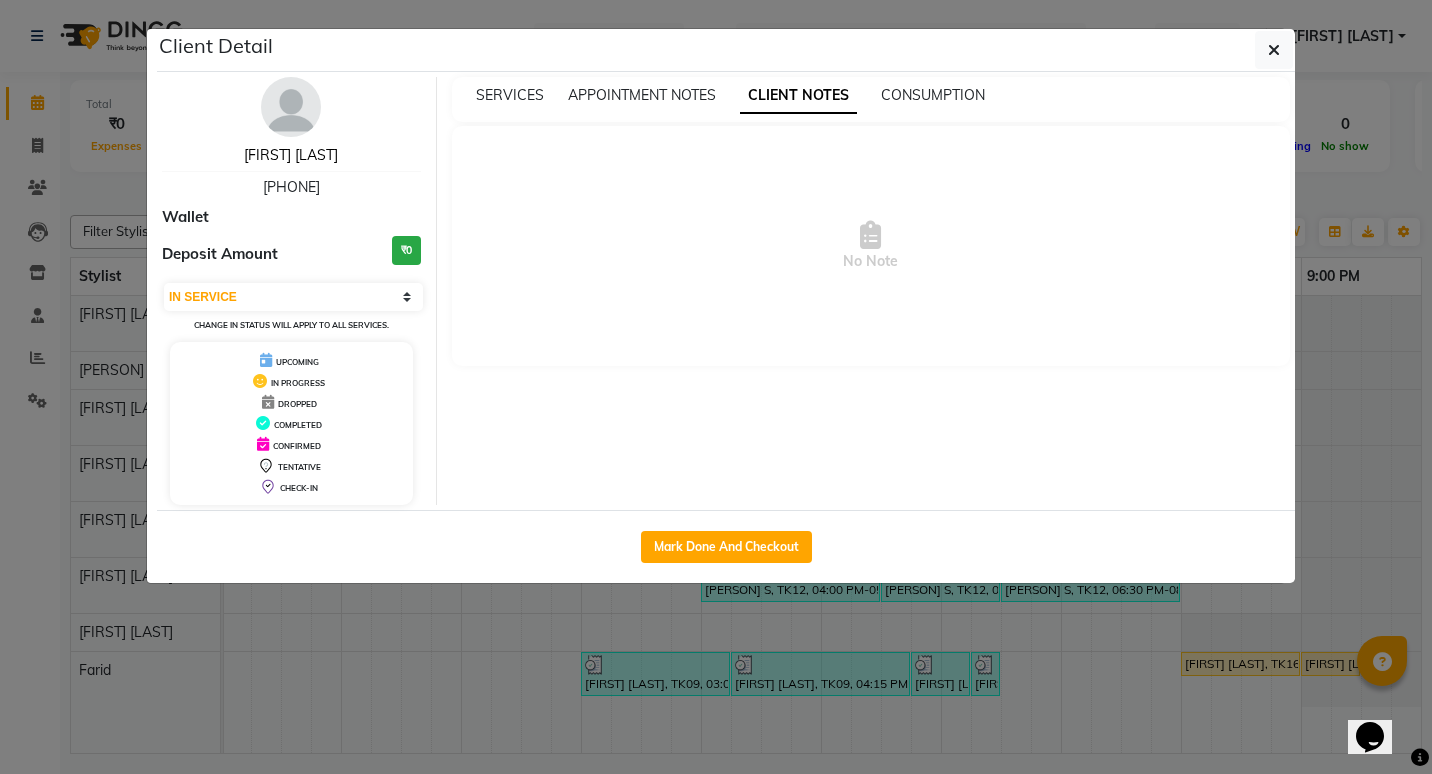 click on "[FIRST] [LAST]" at bounding box center [291, 155] 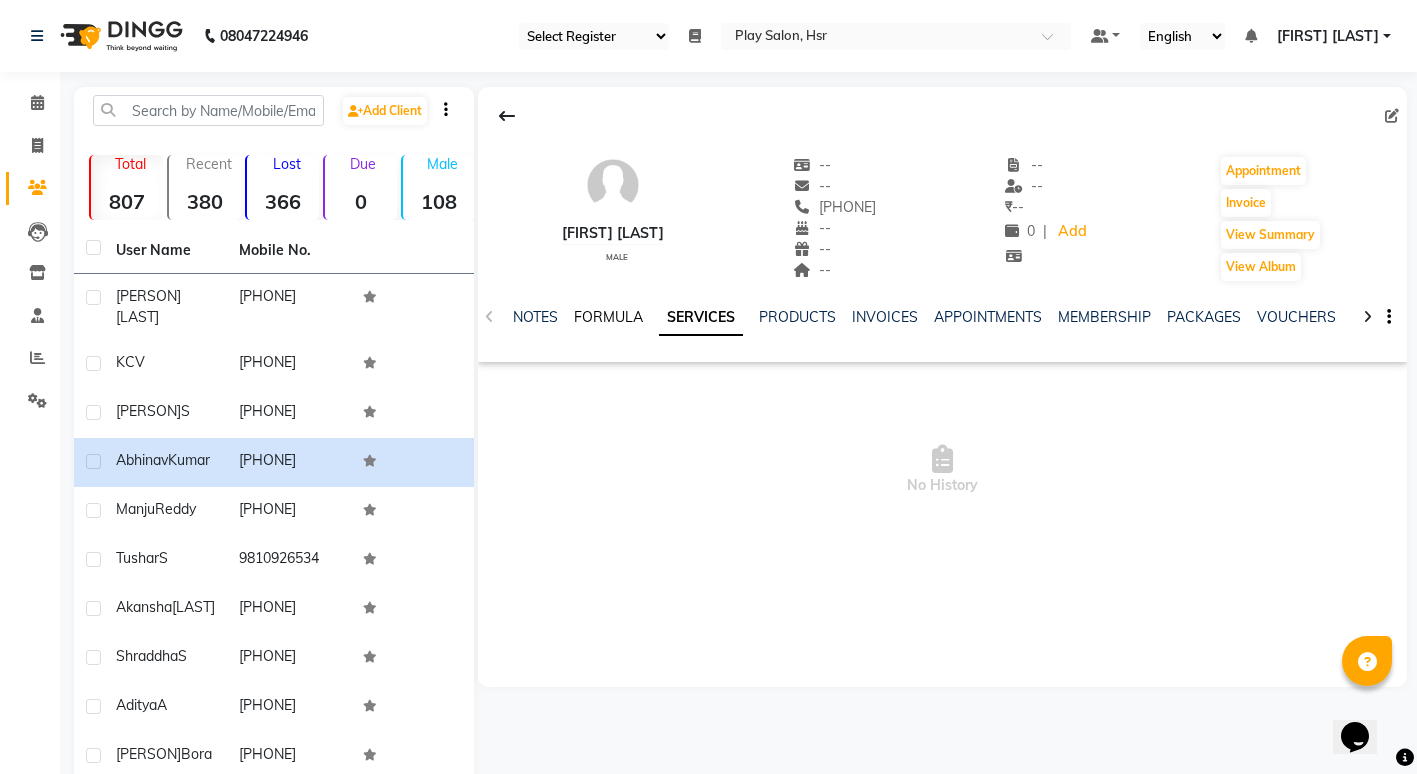 click on "FORMULA" 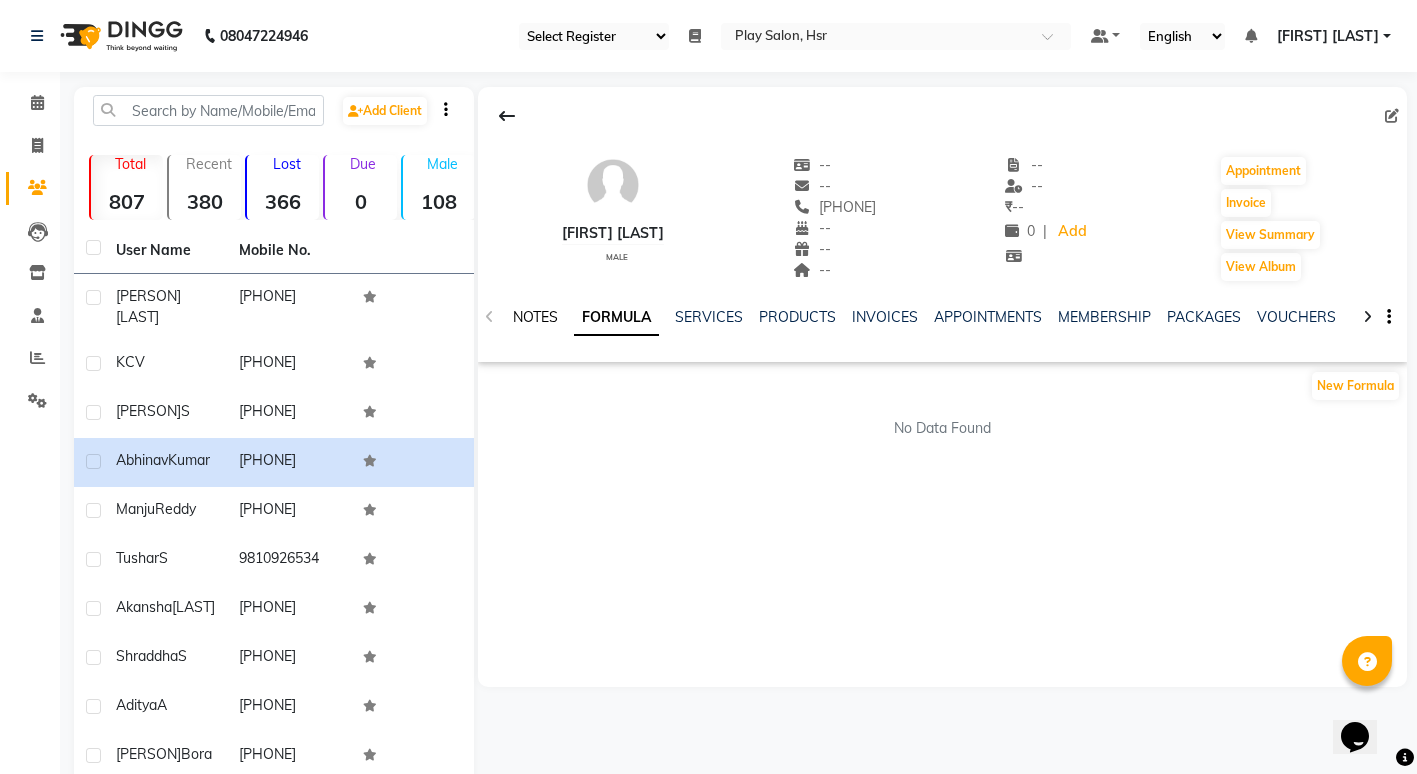 click on "NOTES" 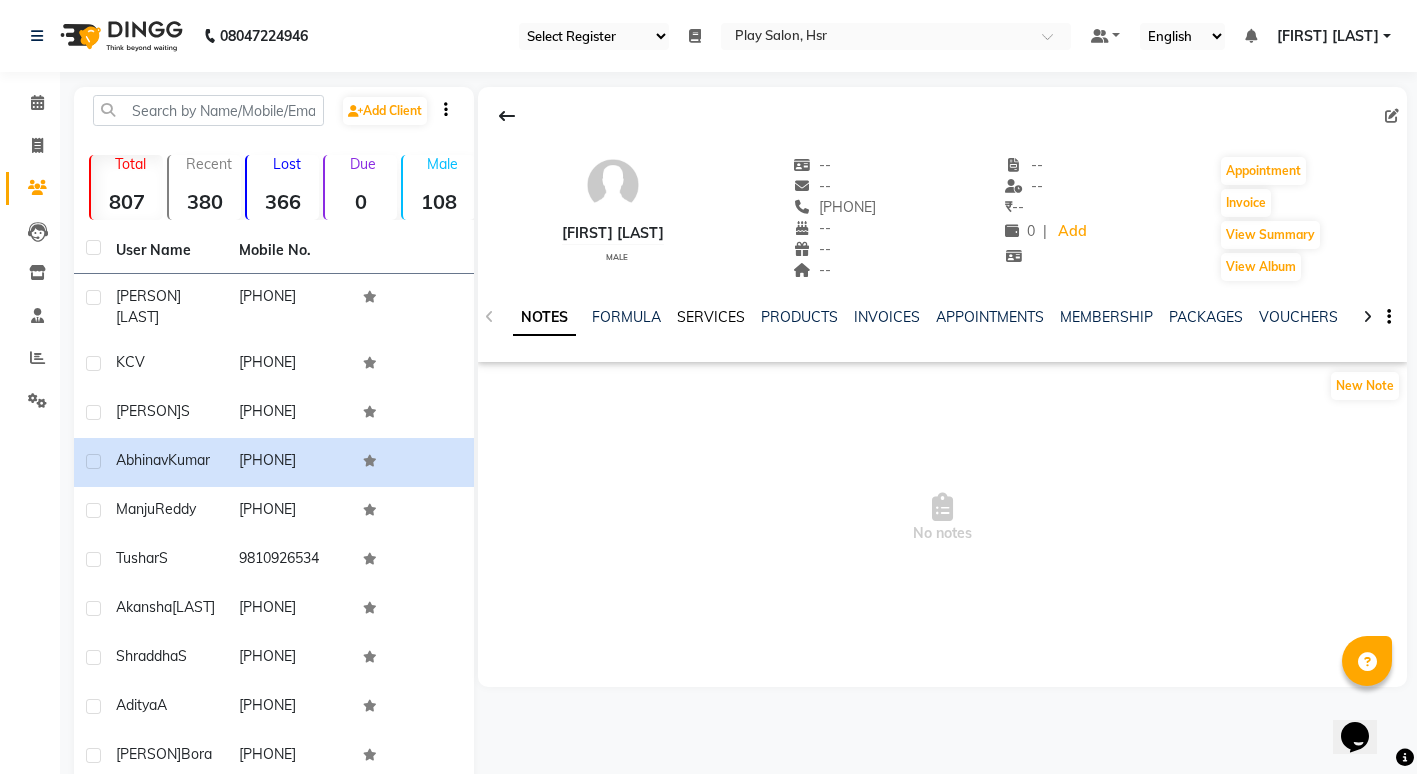 click on "SERVICES" 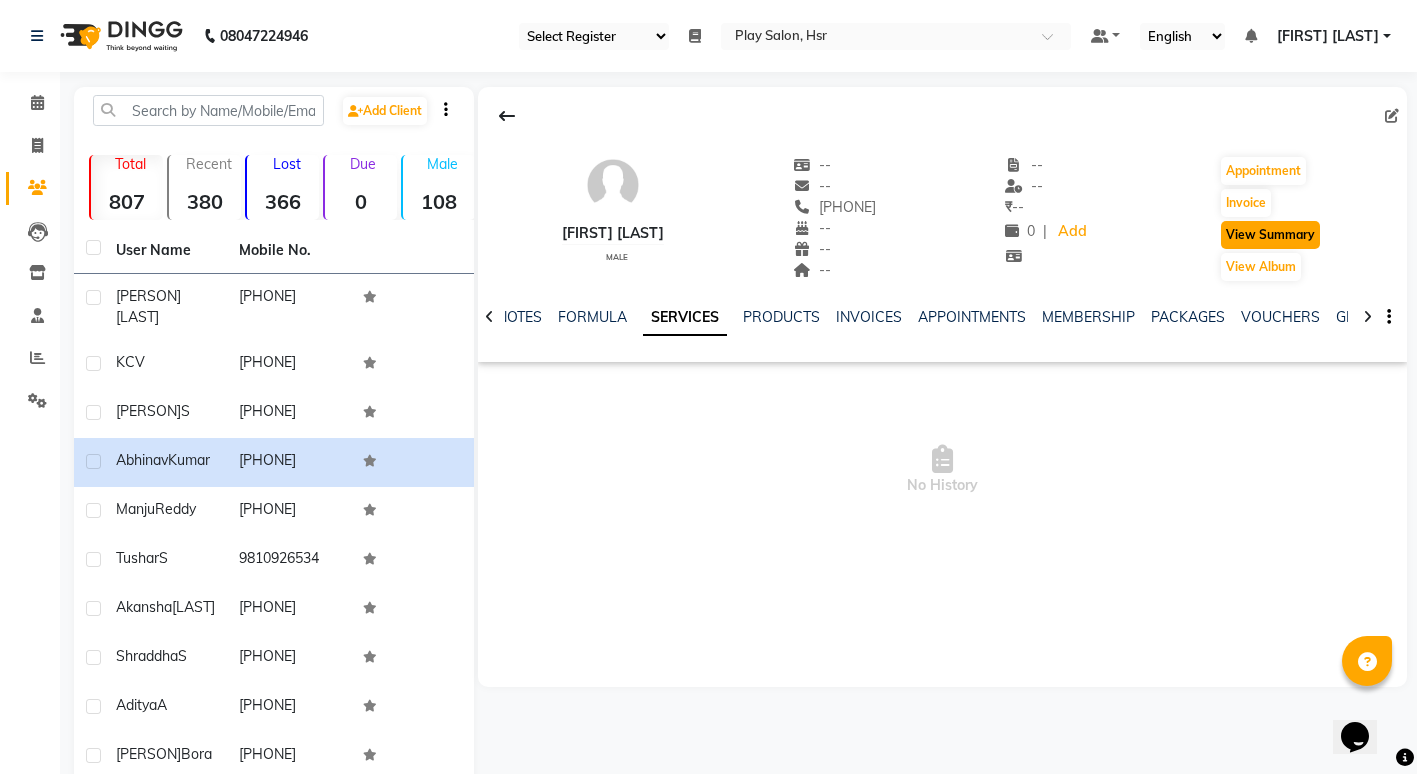 click on "View Summary" 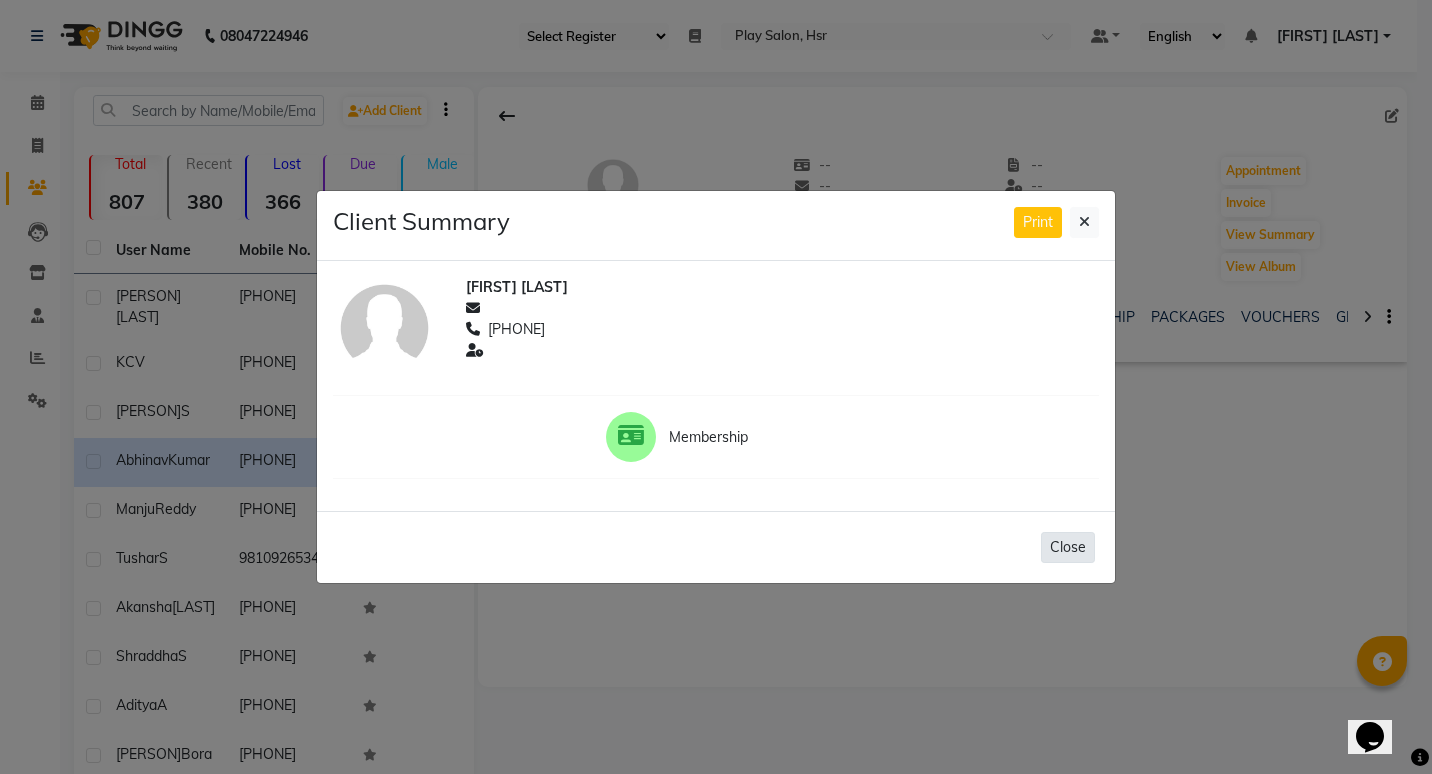 click on "Close" 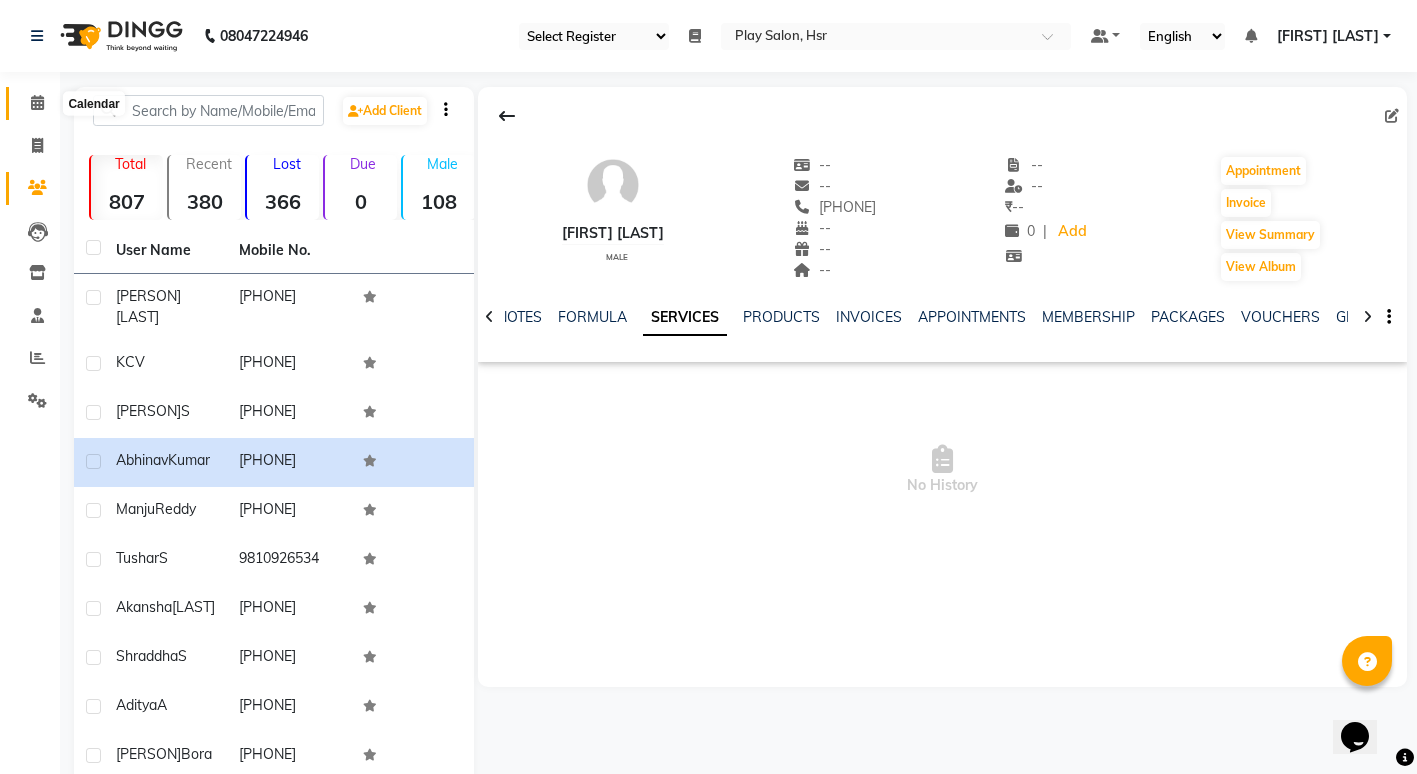 click 